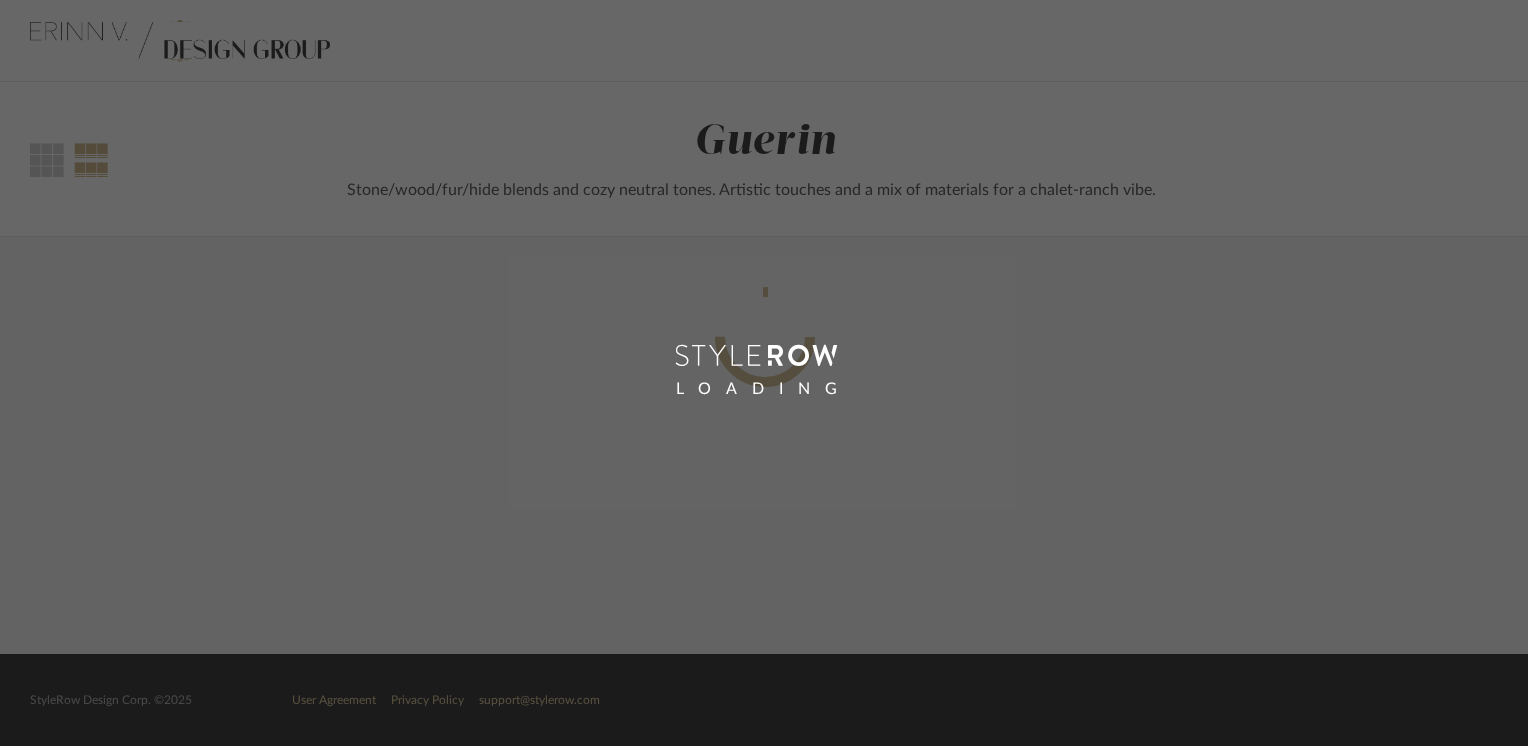 scroll, scrollTop: 0, scrollLeft: 0, axis: both 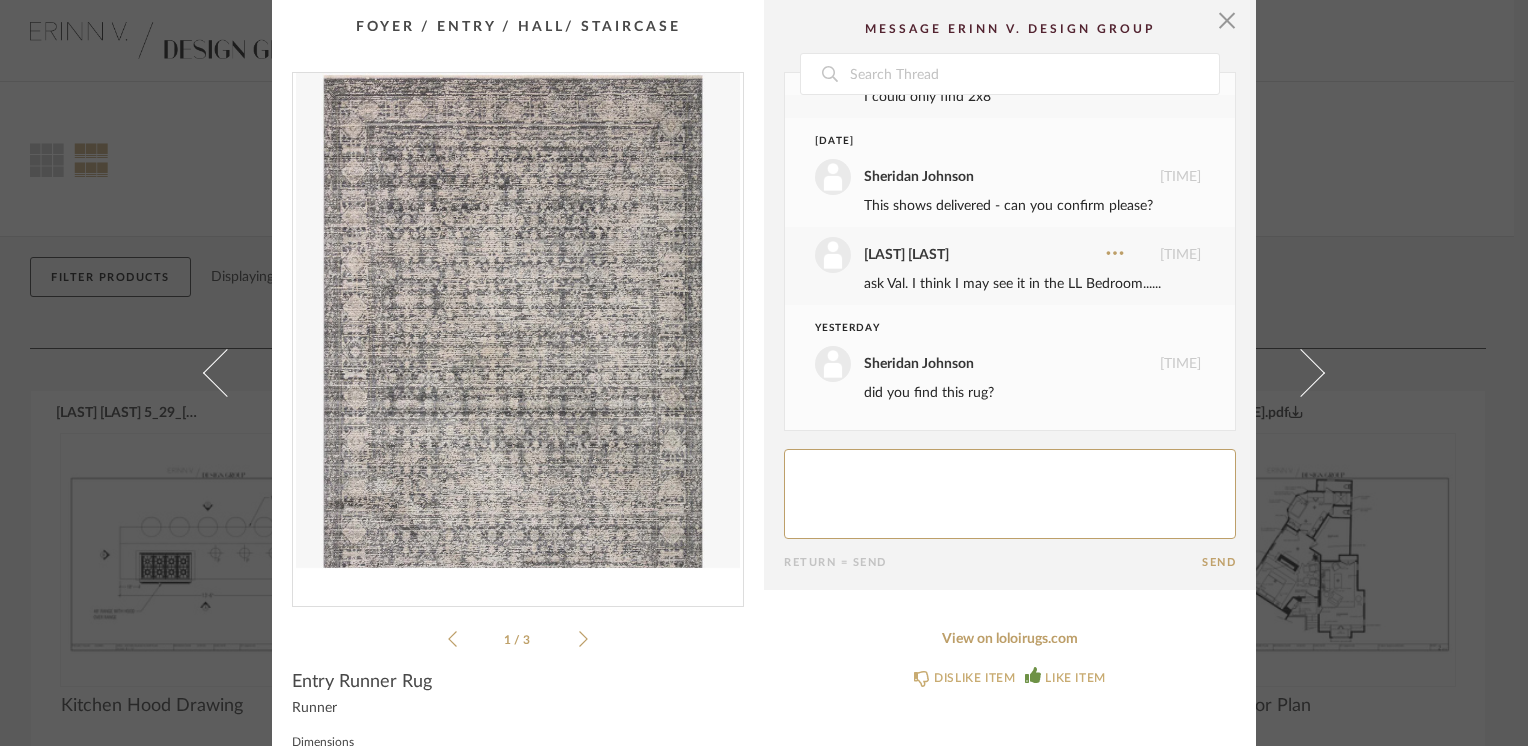 click 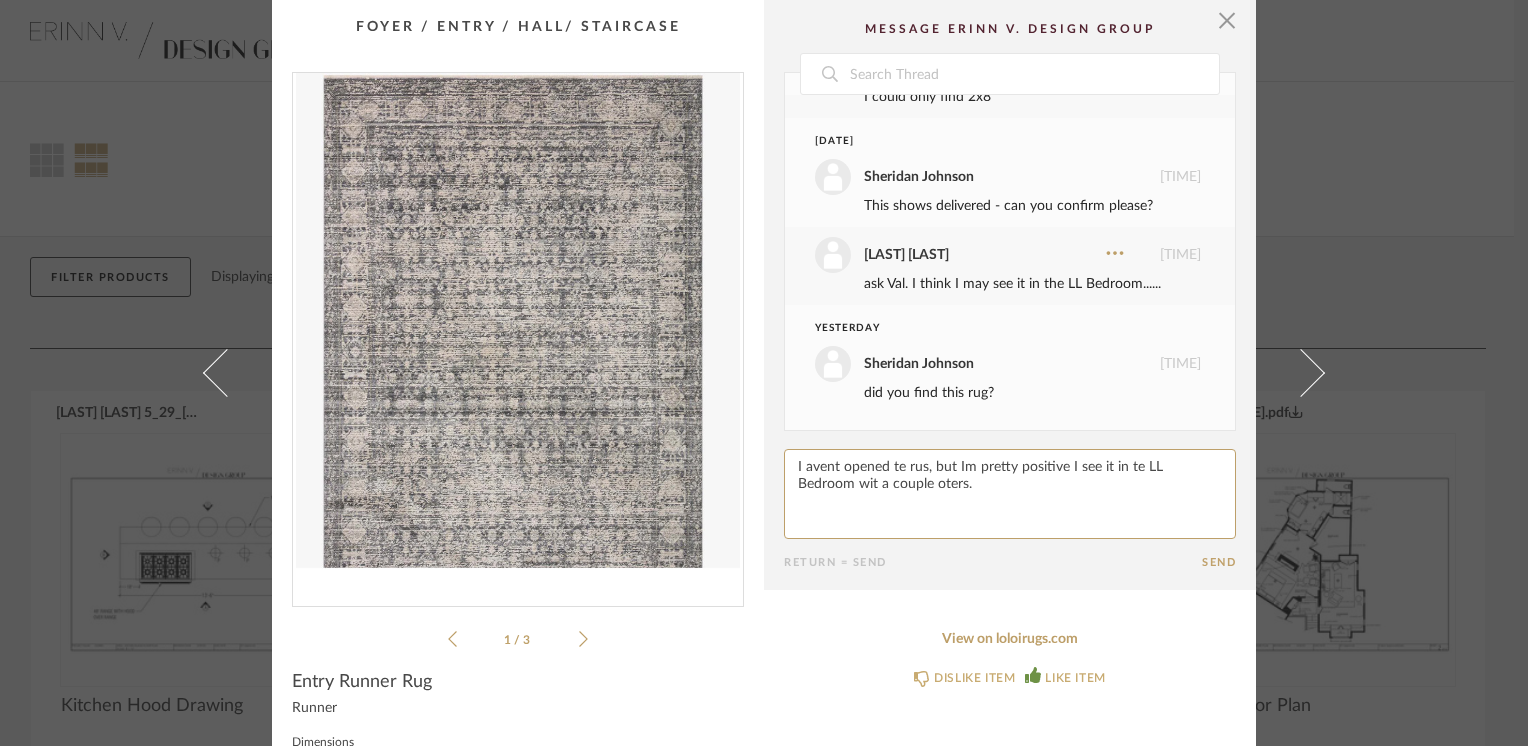 drag, startPoint x: 802, startPoint y: 465, endPoint x: 1060, endPoint y: 510, distance: 261.89502 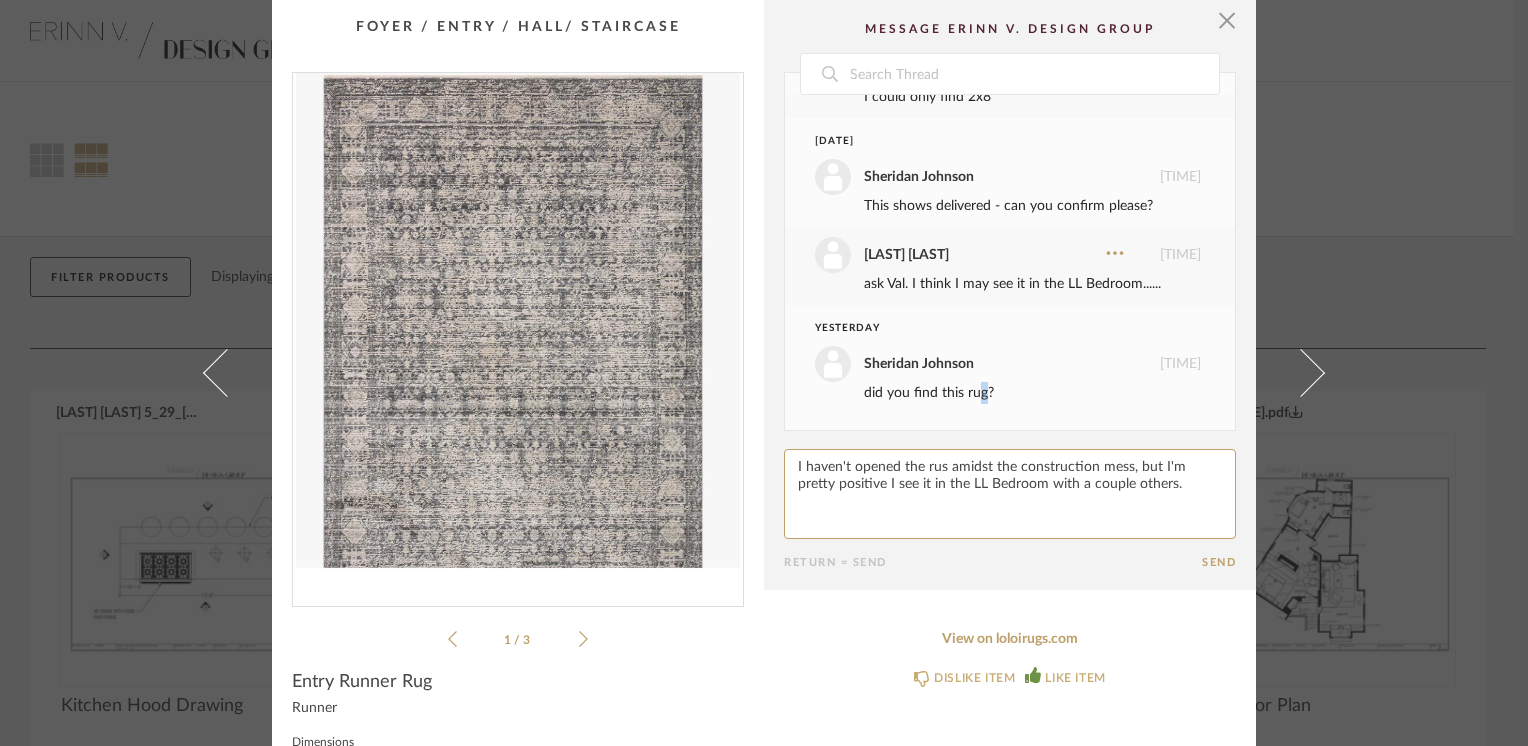 click on "did you find this rug?" at bounding box center (1032, 393) 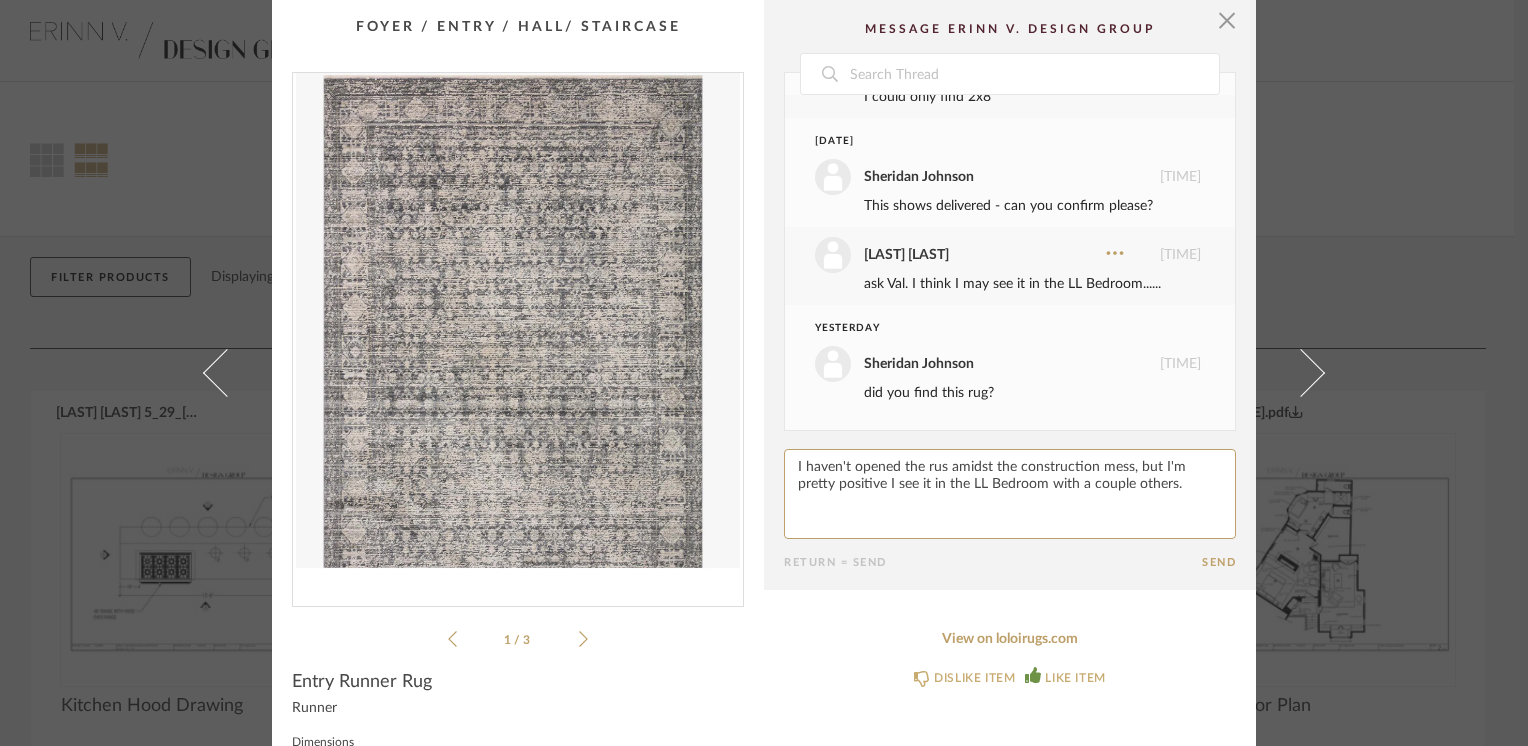 paste on "g" 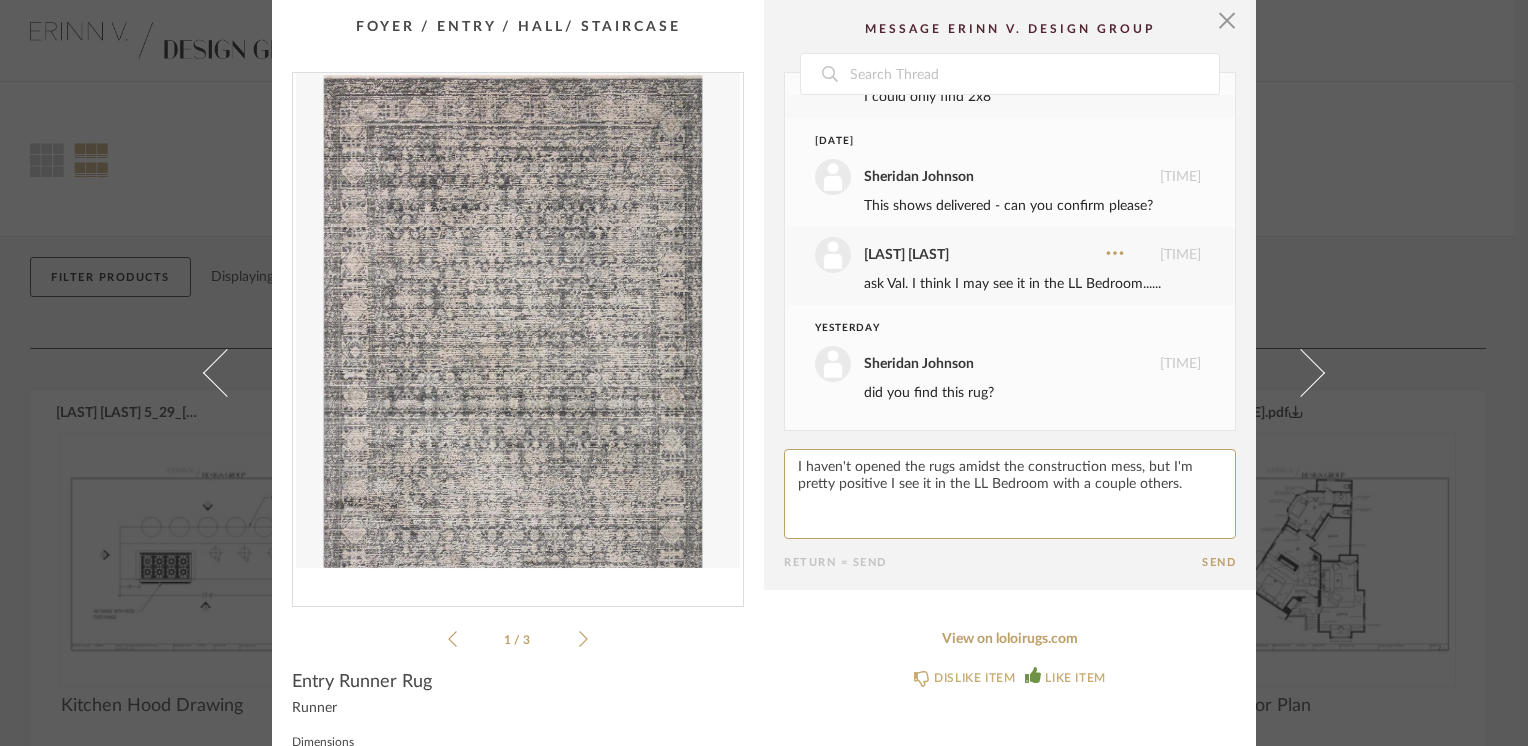 type on "I haven't opened the rugs amidst the construction mess, but I'm pretty positive I see it in the LL Bedroom with a couple others." 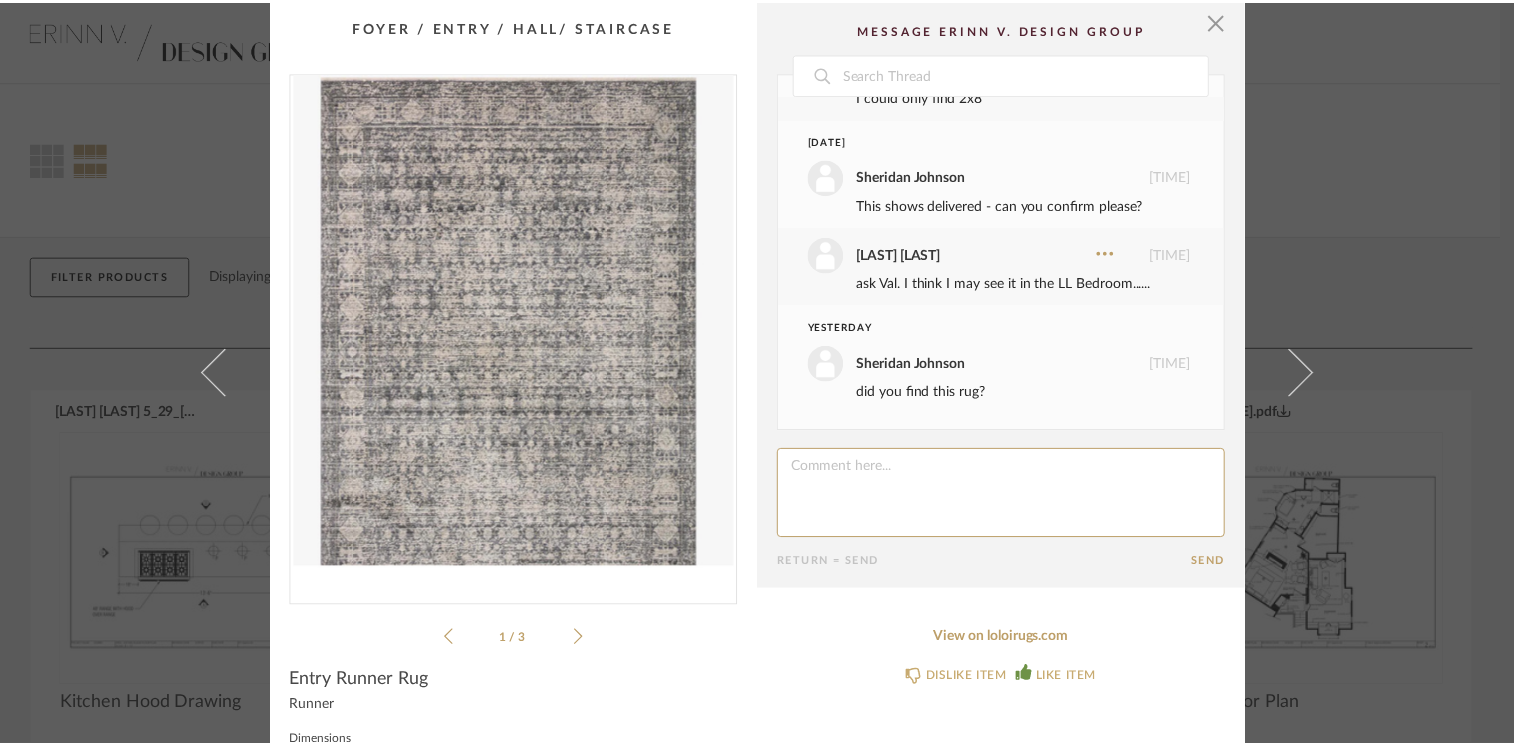 scroll, scrollTop: 924, scrollLeft: 0, axis: vertical 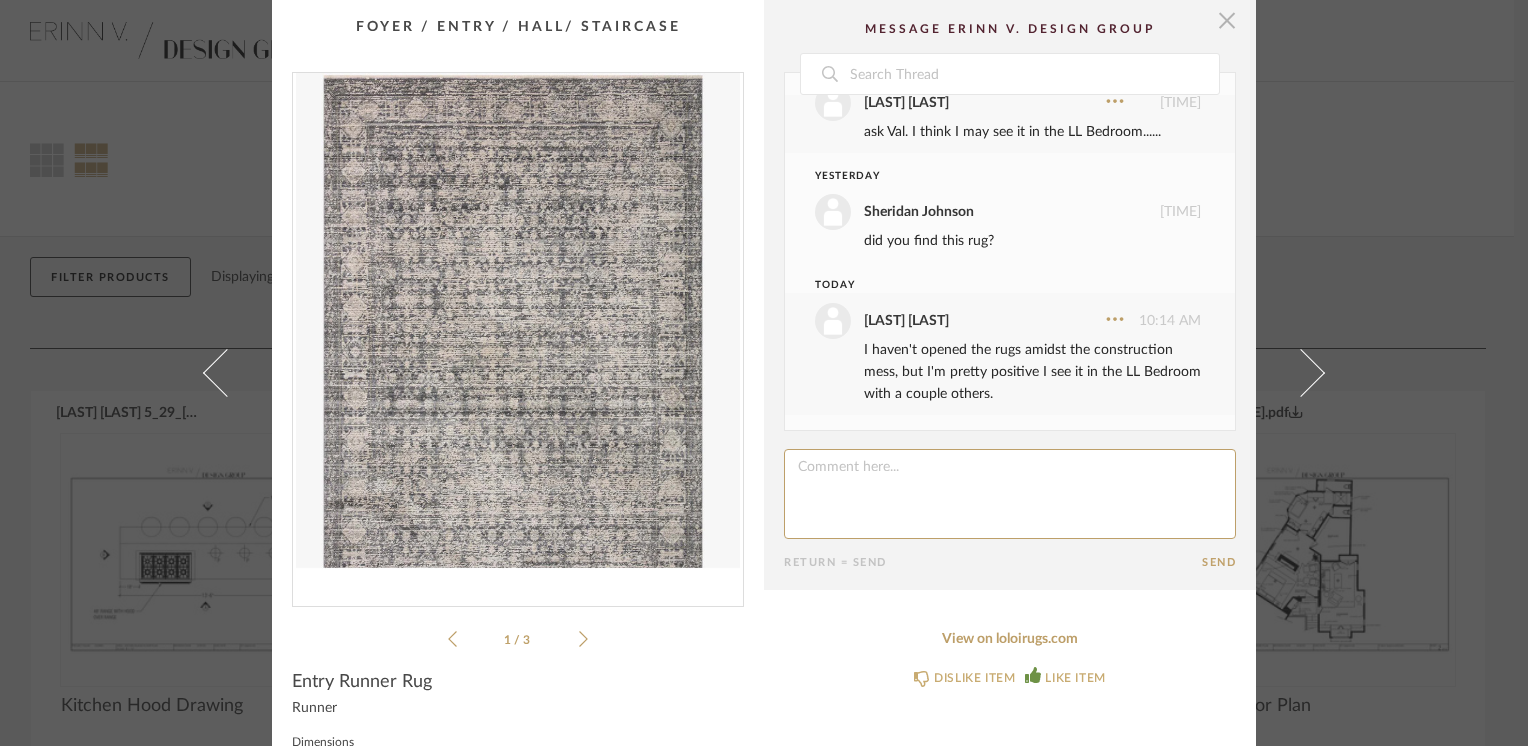 click at bounding box center (1227, 20) 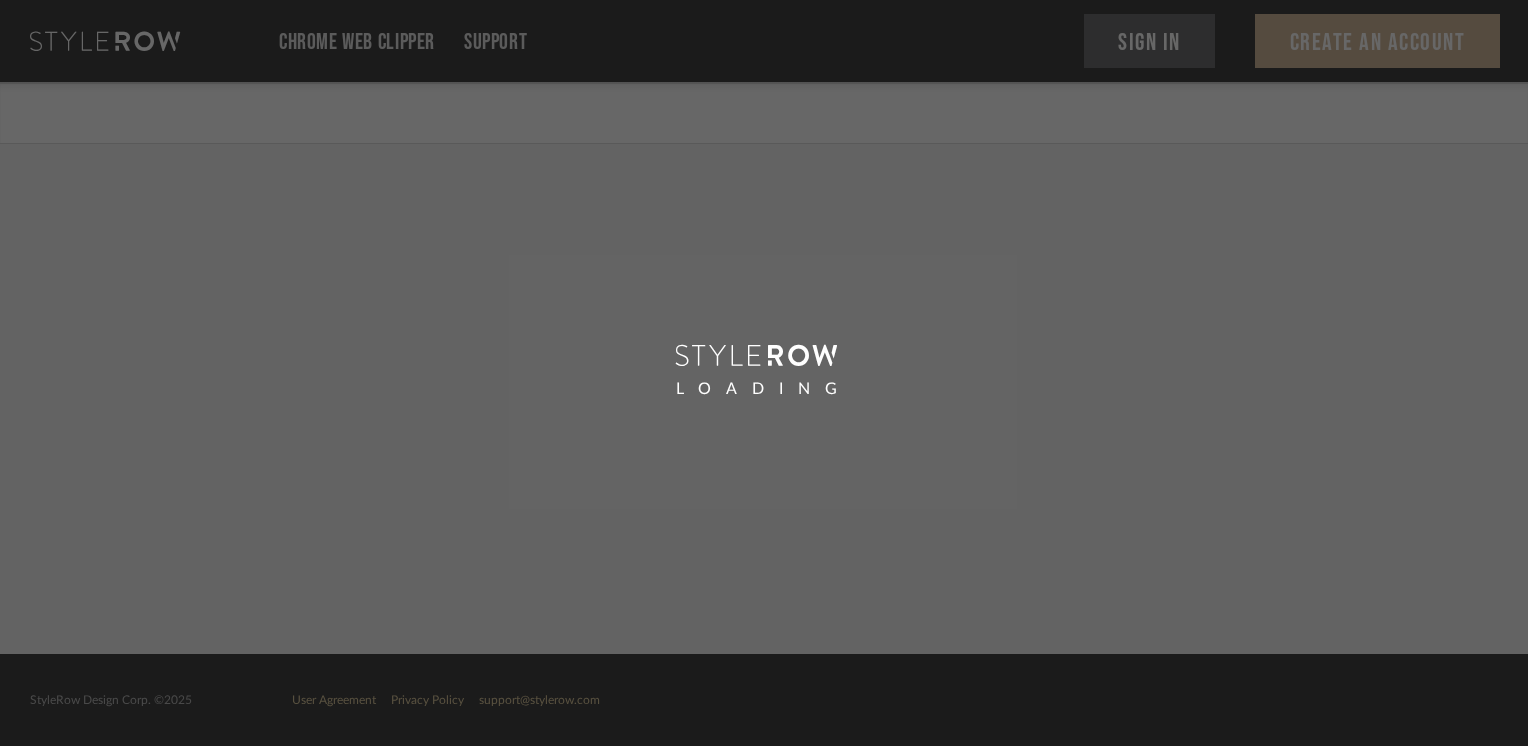 scroll, scrollTop: 0, scrollLeft: 0, axis: both 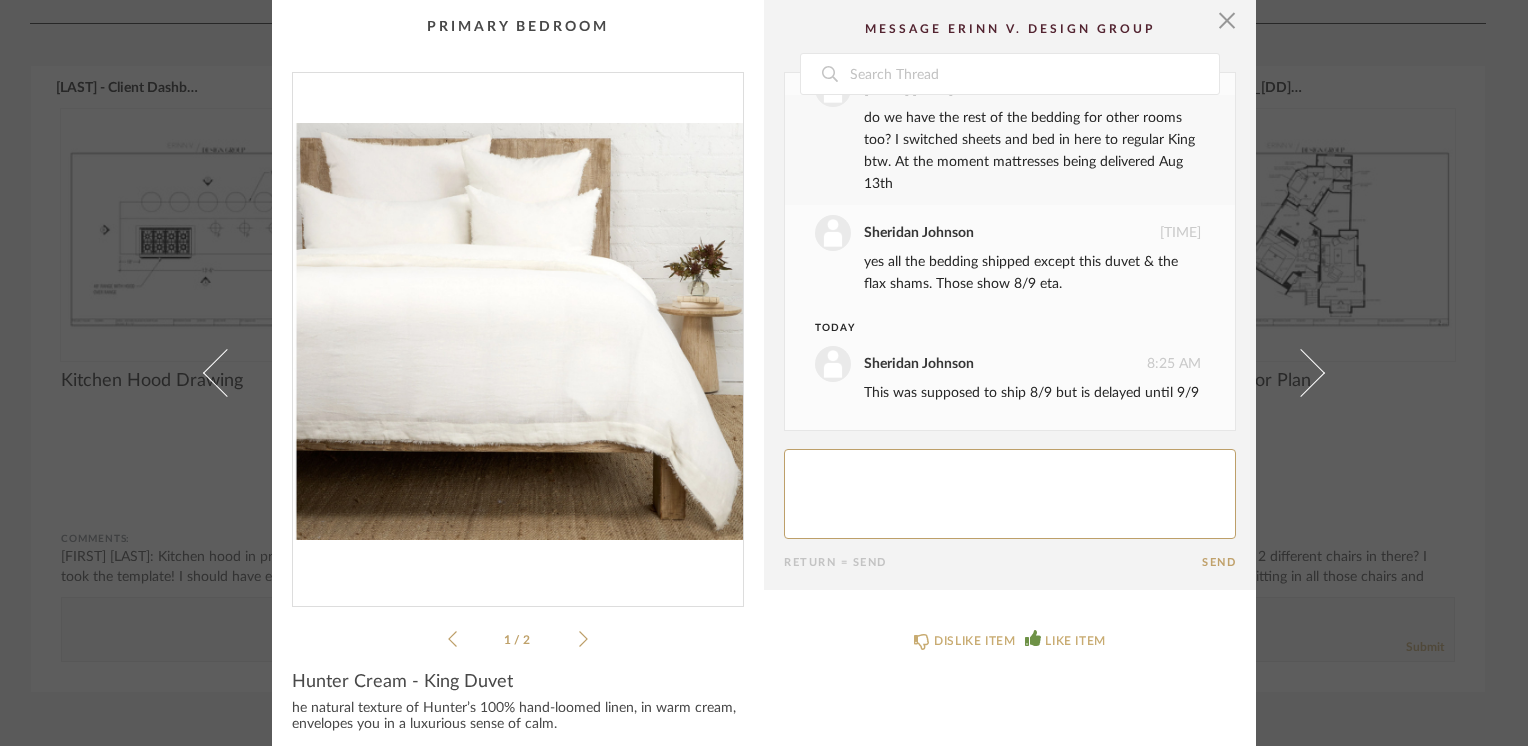 click 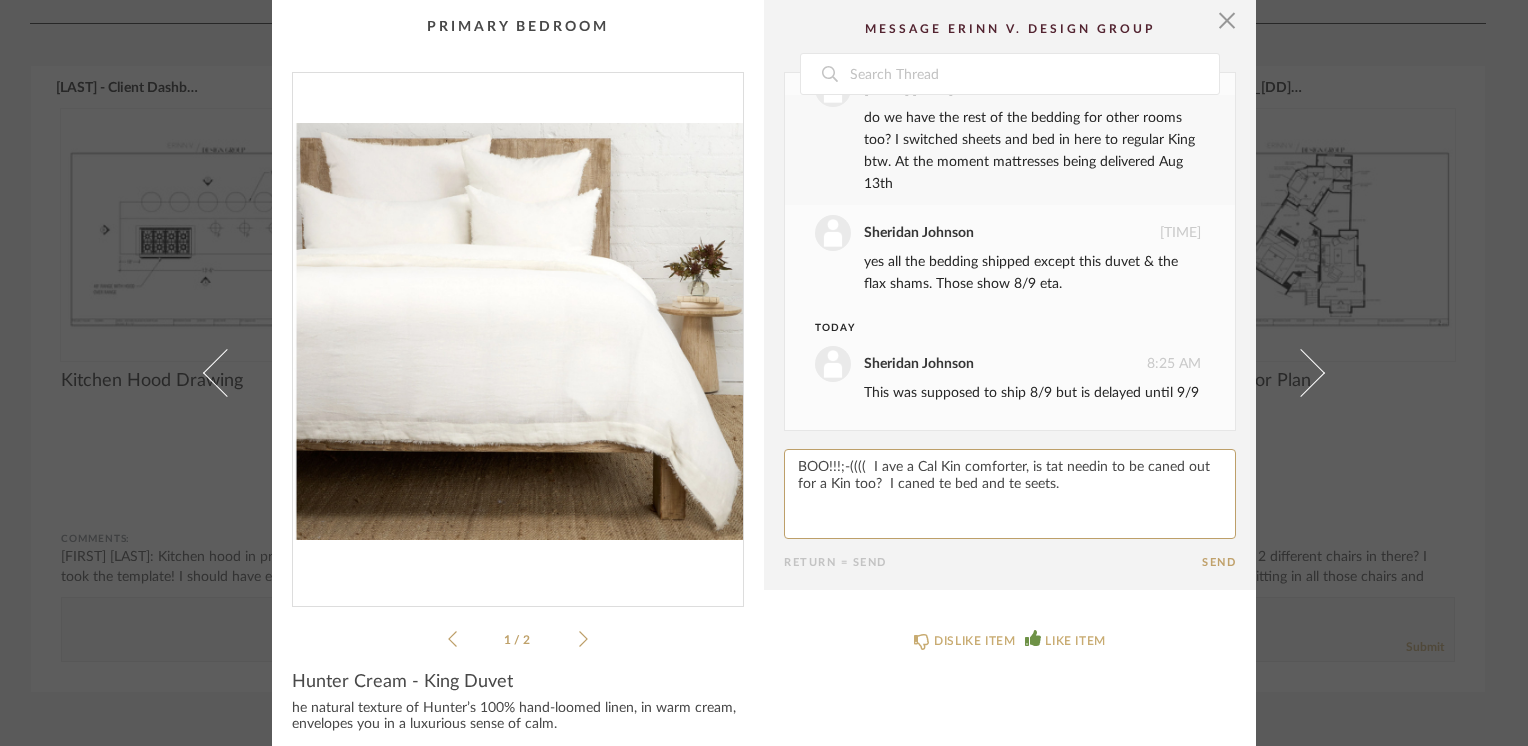paste on "h" 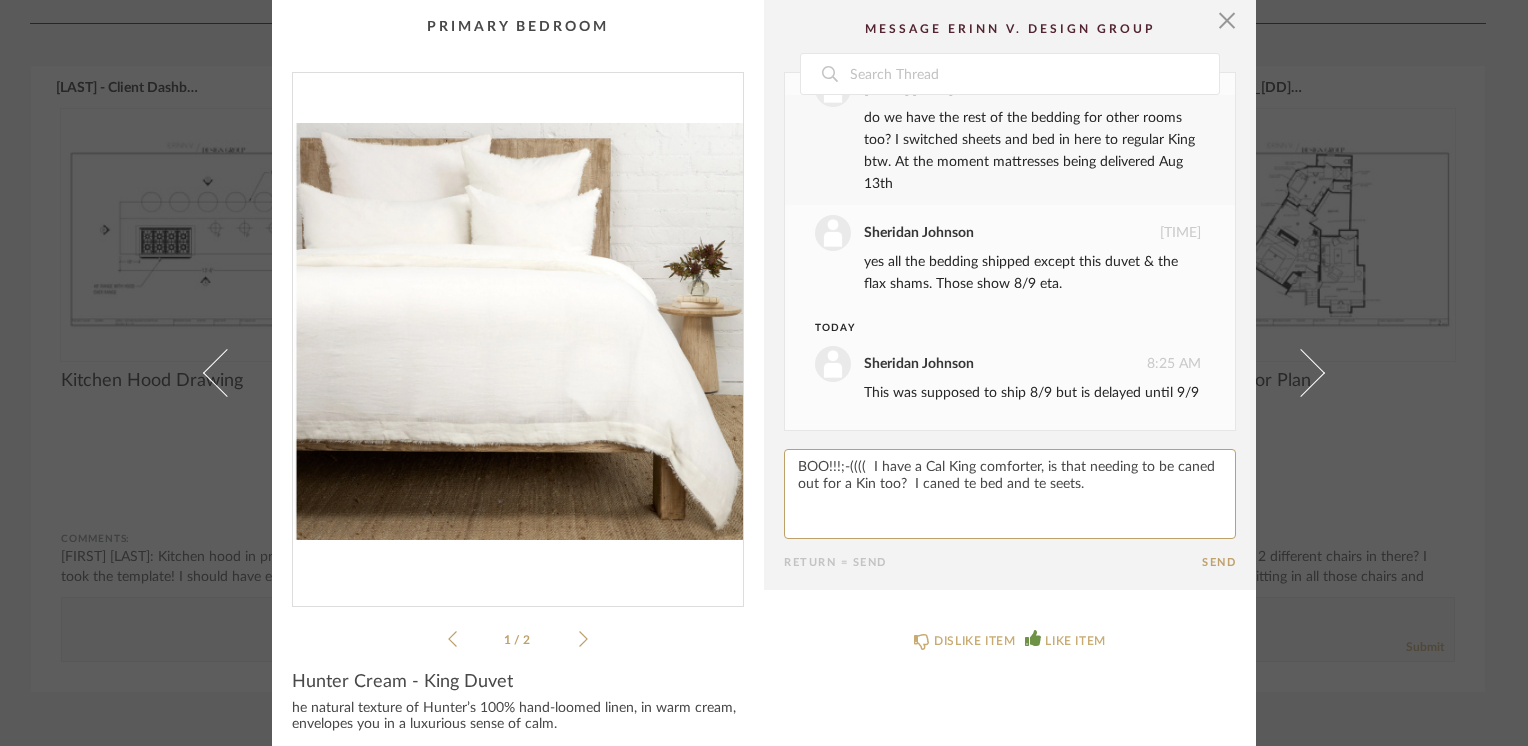 paste on "h" 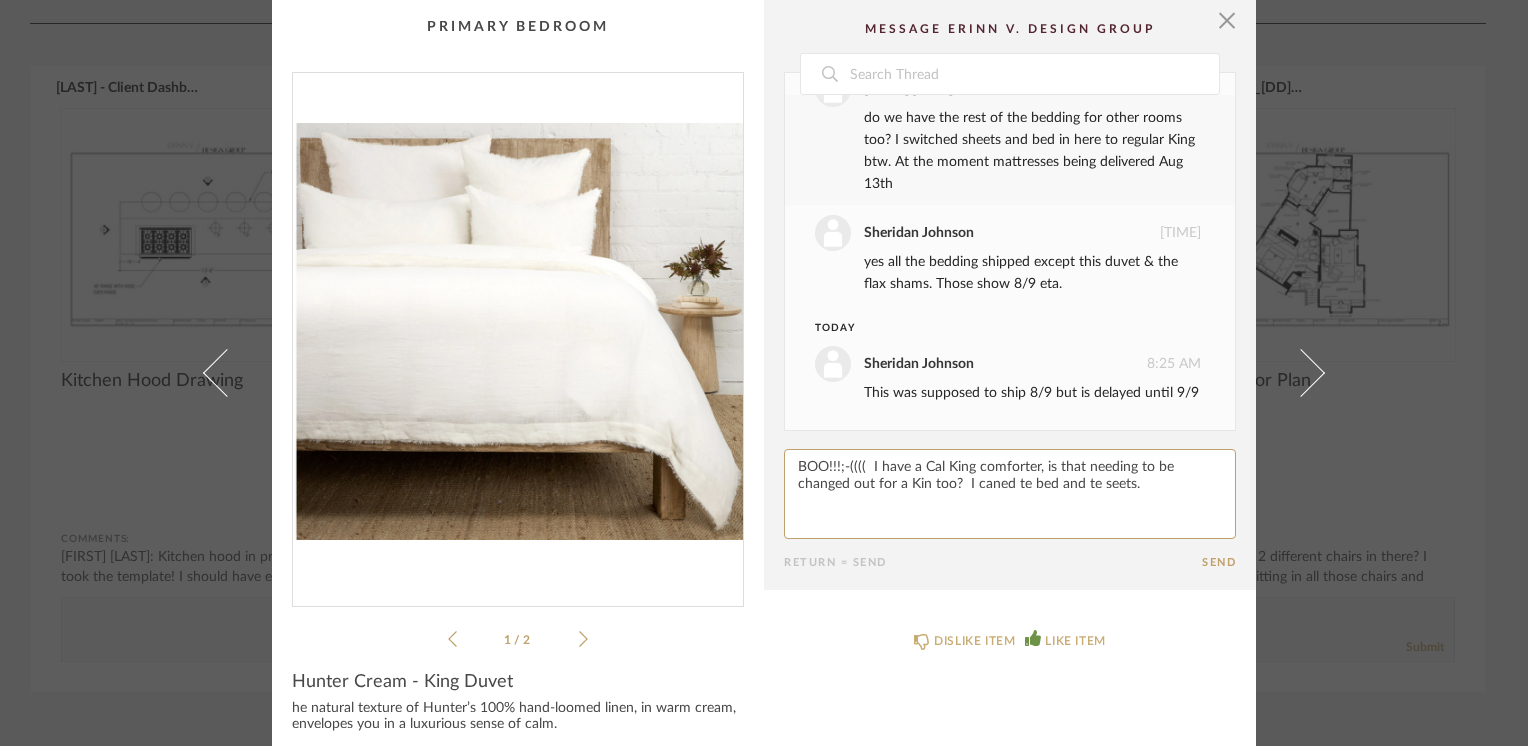 paste on "h" 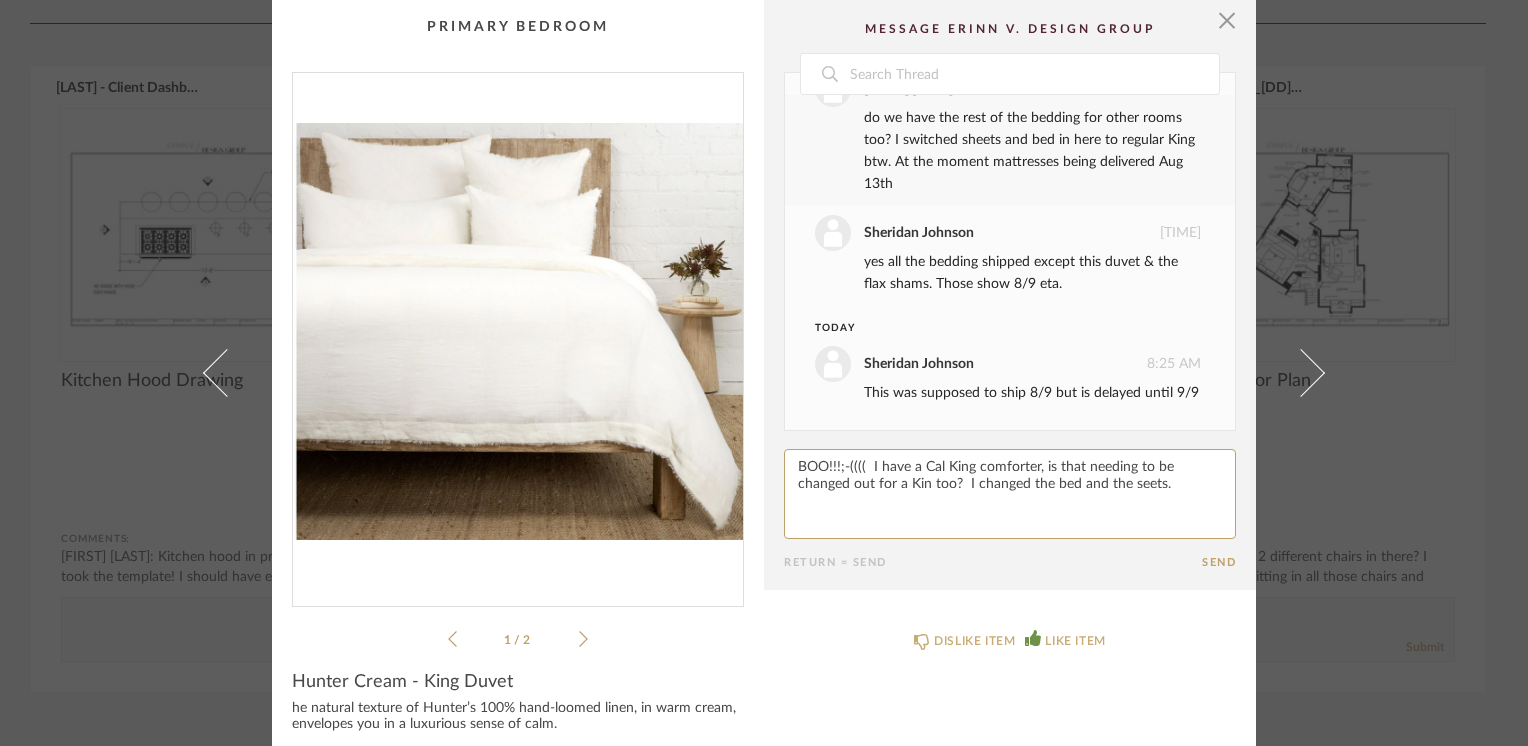 paste on "h" 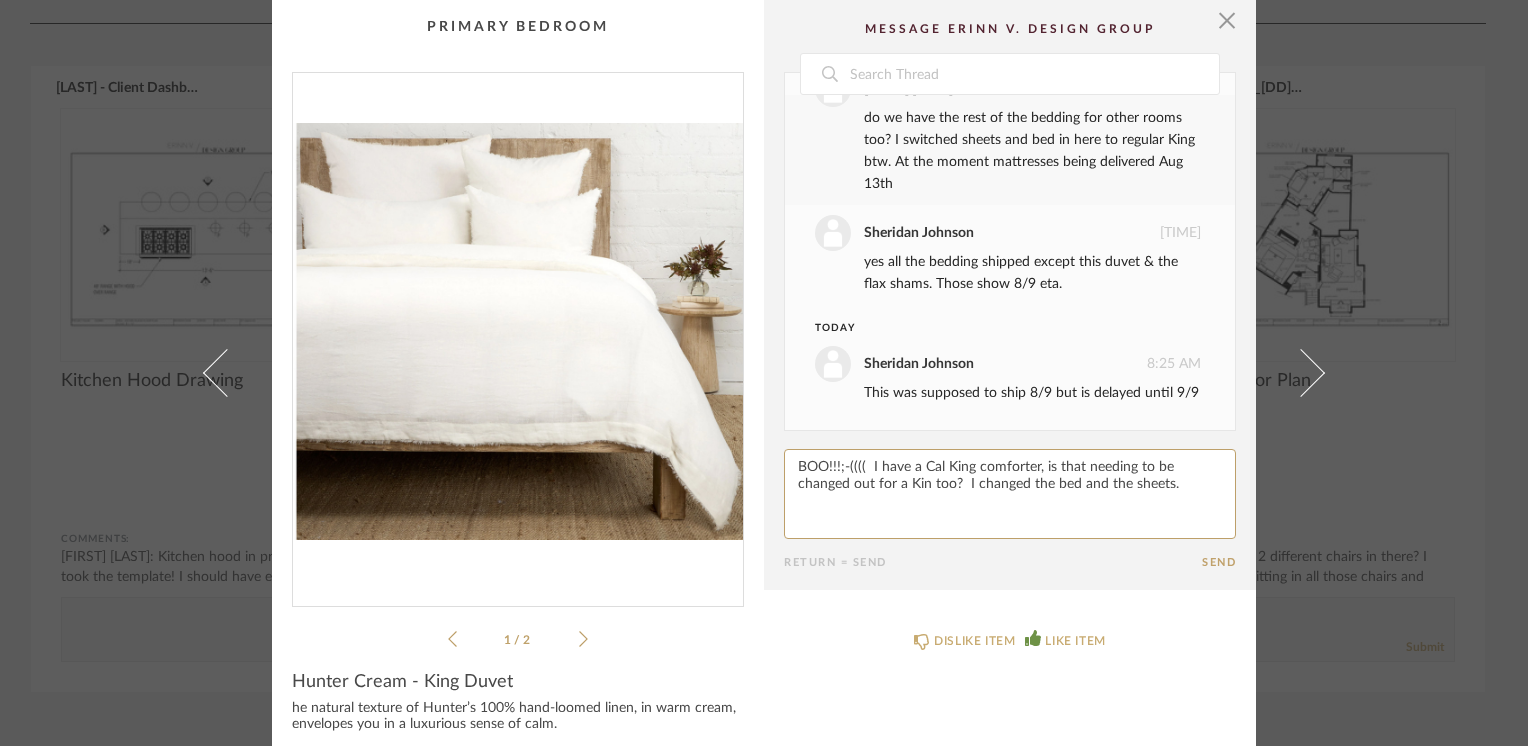 click 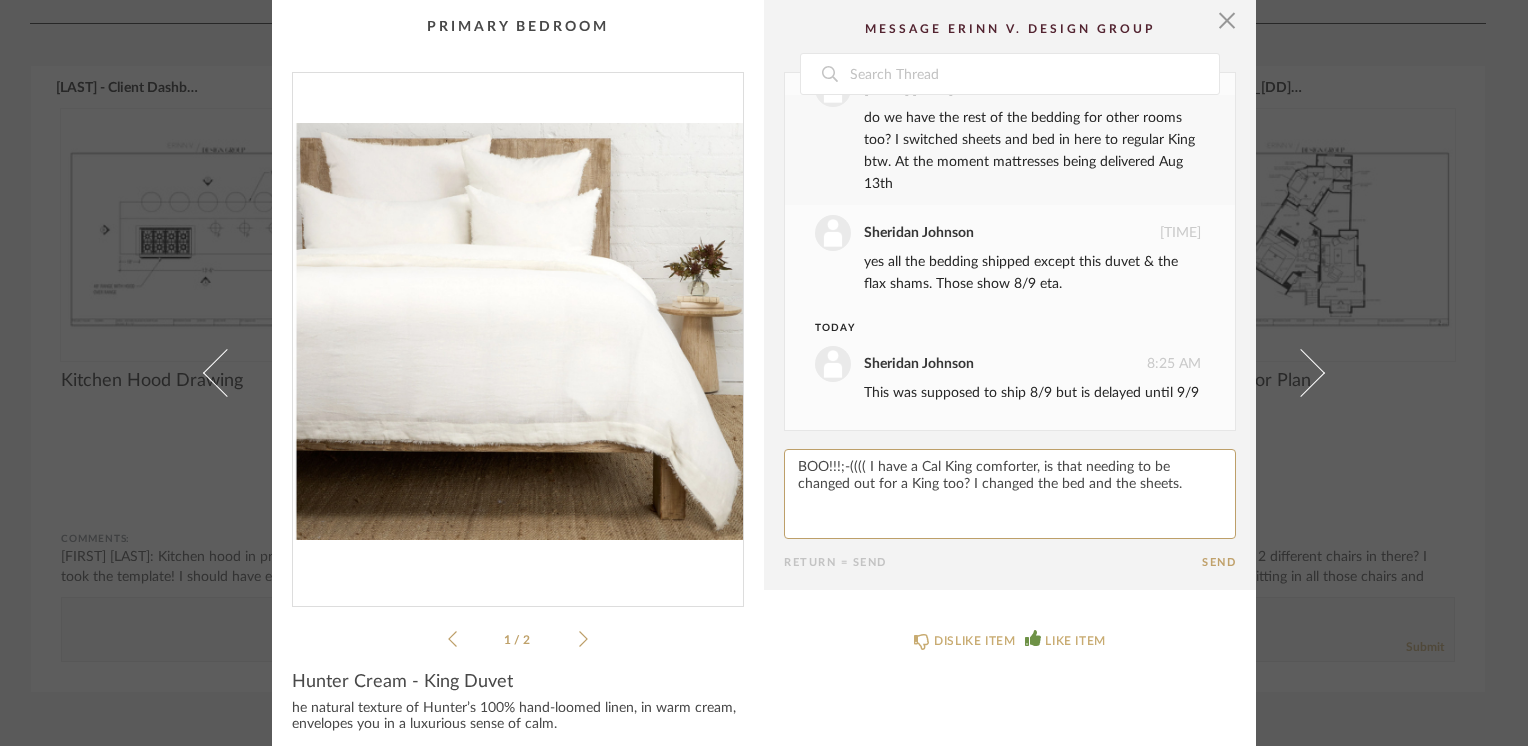 type on "BOO!!!;-((((  I have a Cal King comforter, is that needing to be changed out for a King too?  I changed the bed and the sheets." 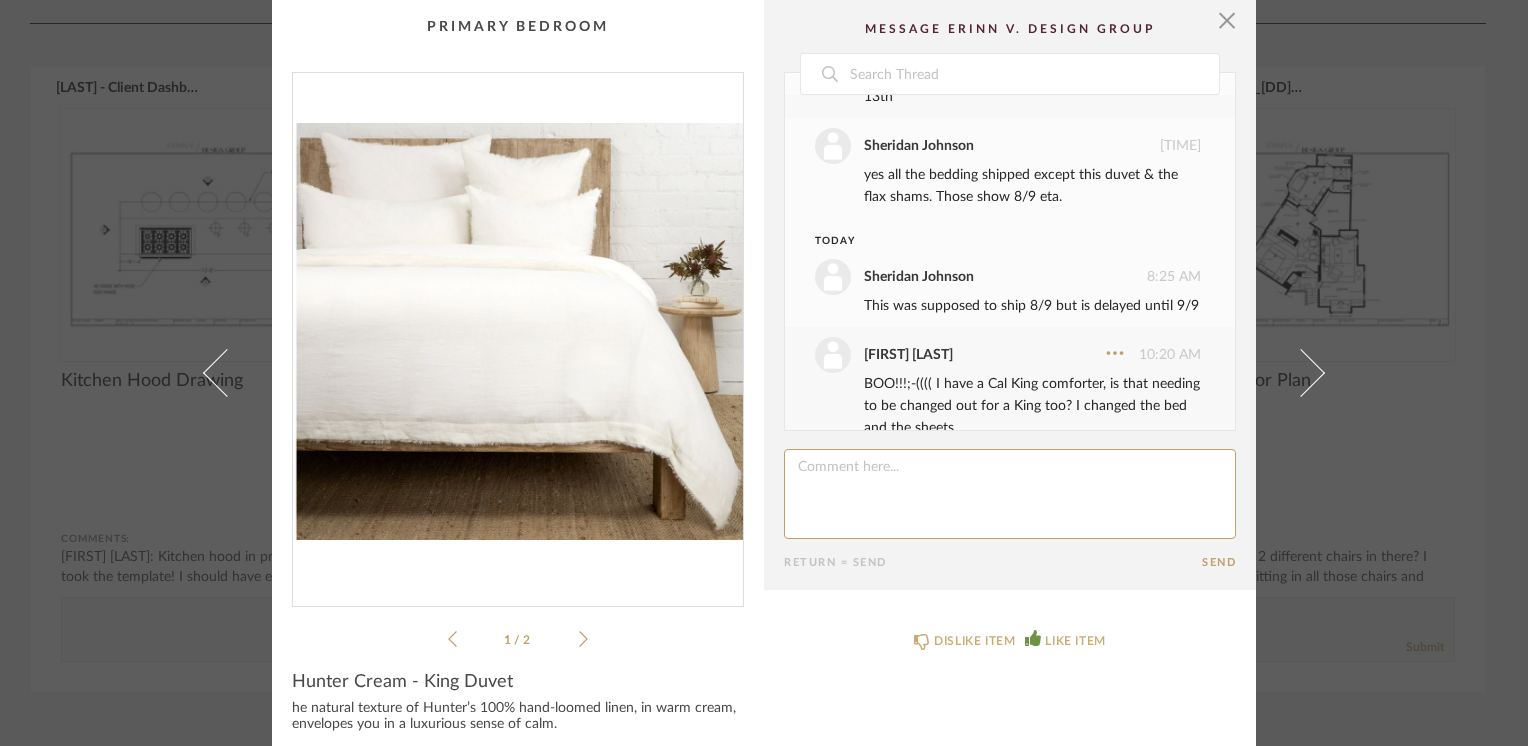 scroll, scrollTop: 3248, scrollLeft: 0, axis: vertical 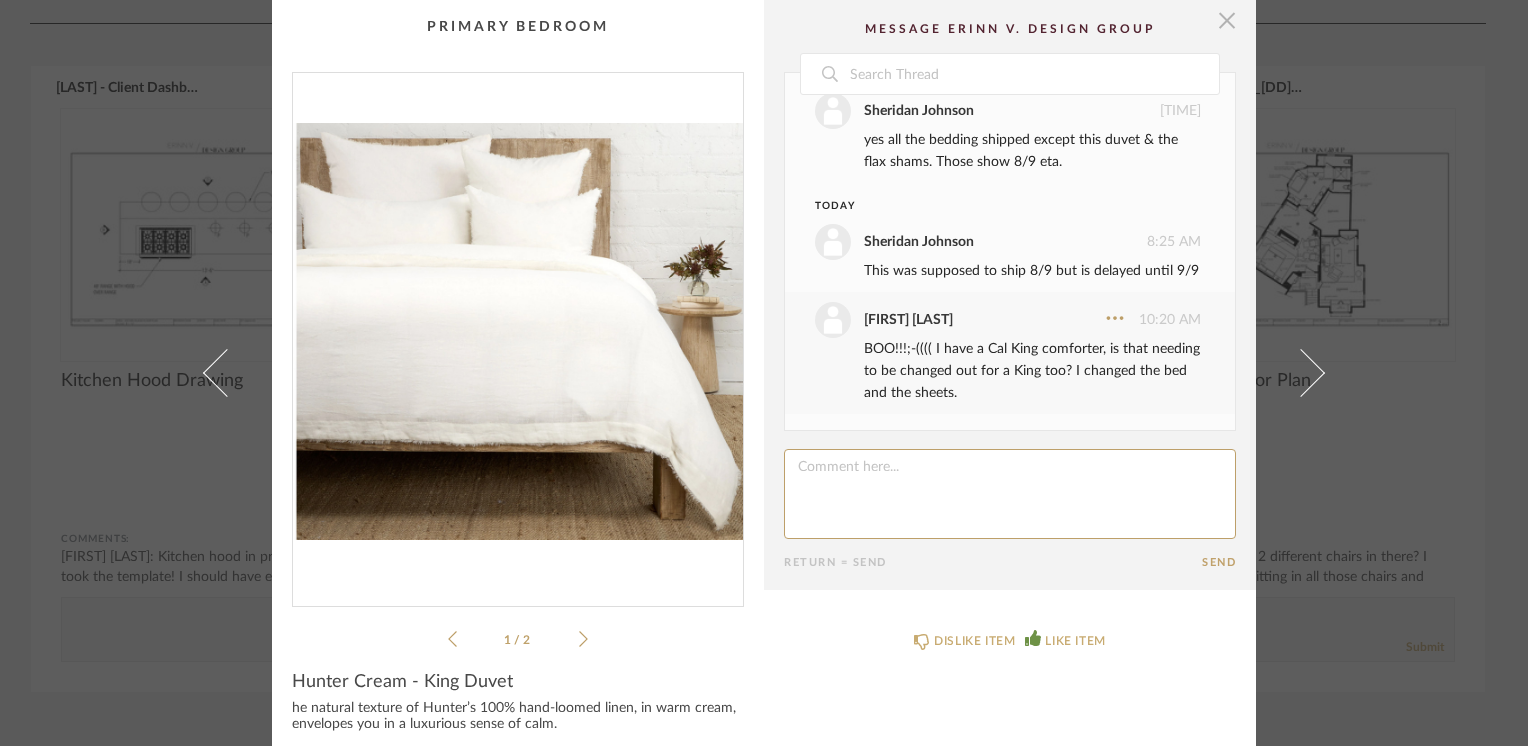 click at bounding box center (1227, 20) 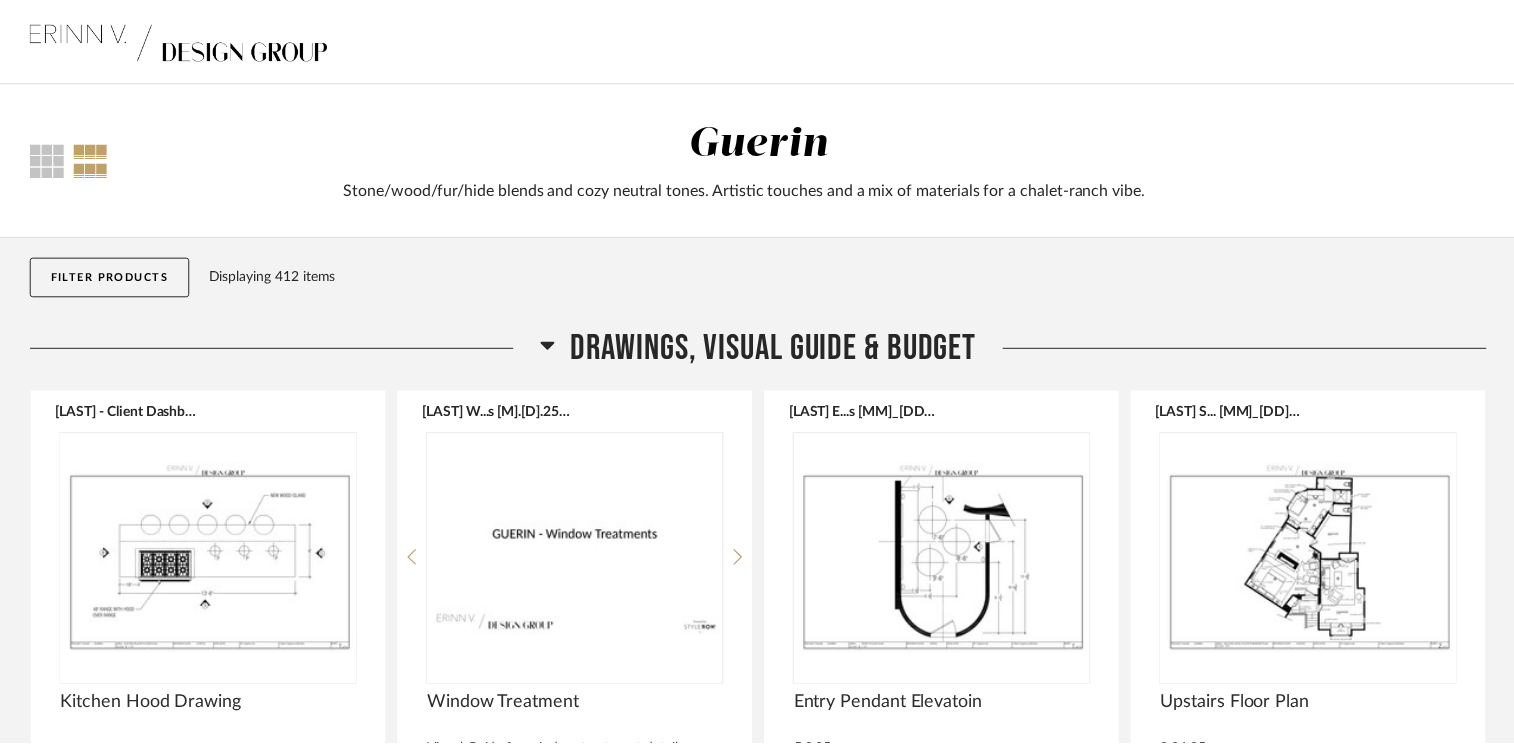 scroll, scrollTop: 324, scrollLeft: 0, axis: vertical 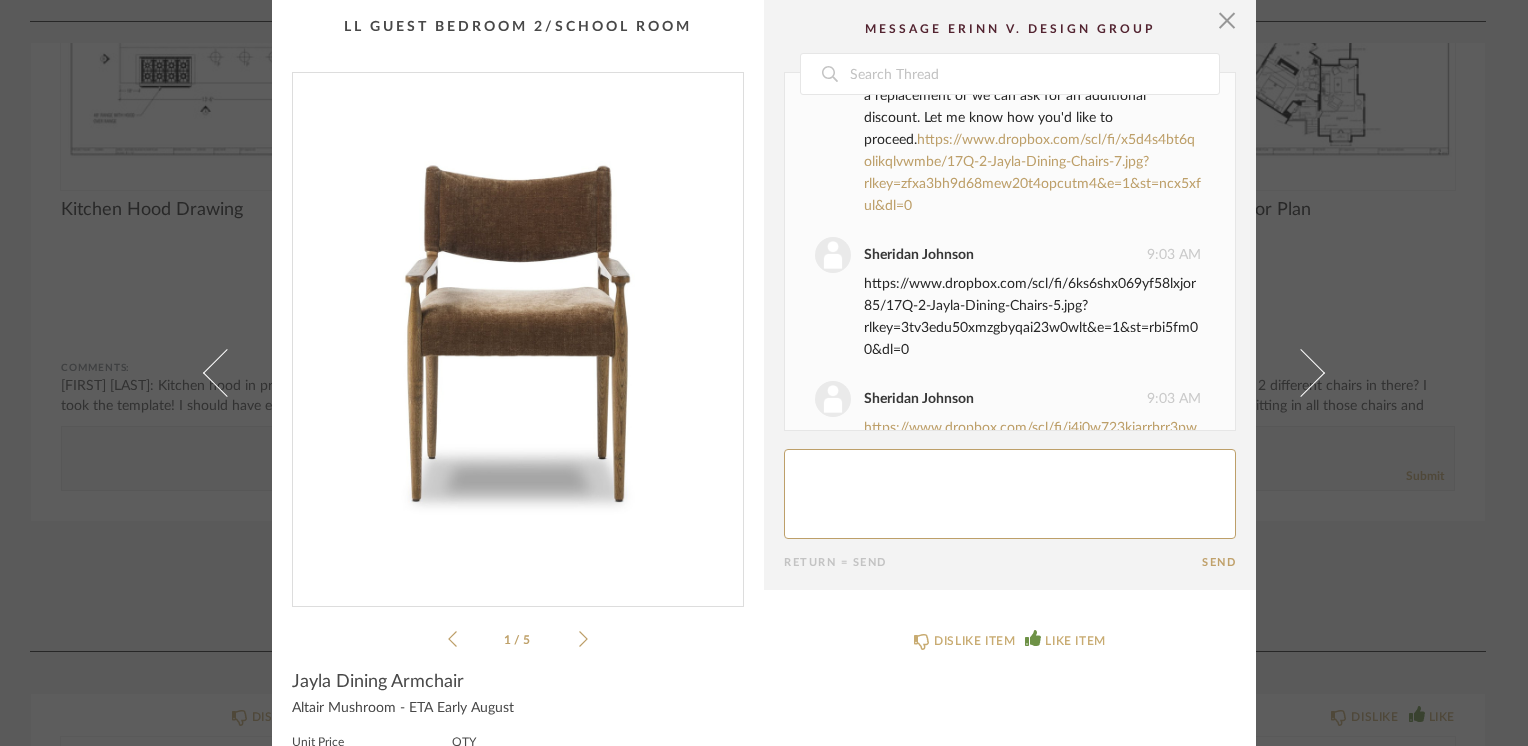 click on "https://www.dropbox.com/scl/fi/6ks6shx069yf58lxjor85/17Q-2-Jayla-Dining-Chairs-5.jpg?rlkey=3tv3edu50xmzgbyqai23w0wlt&e=1&st=rbi5fm00&dl=0" at bounding box center [1031, 317] 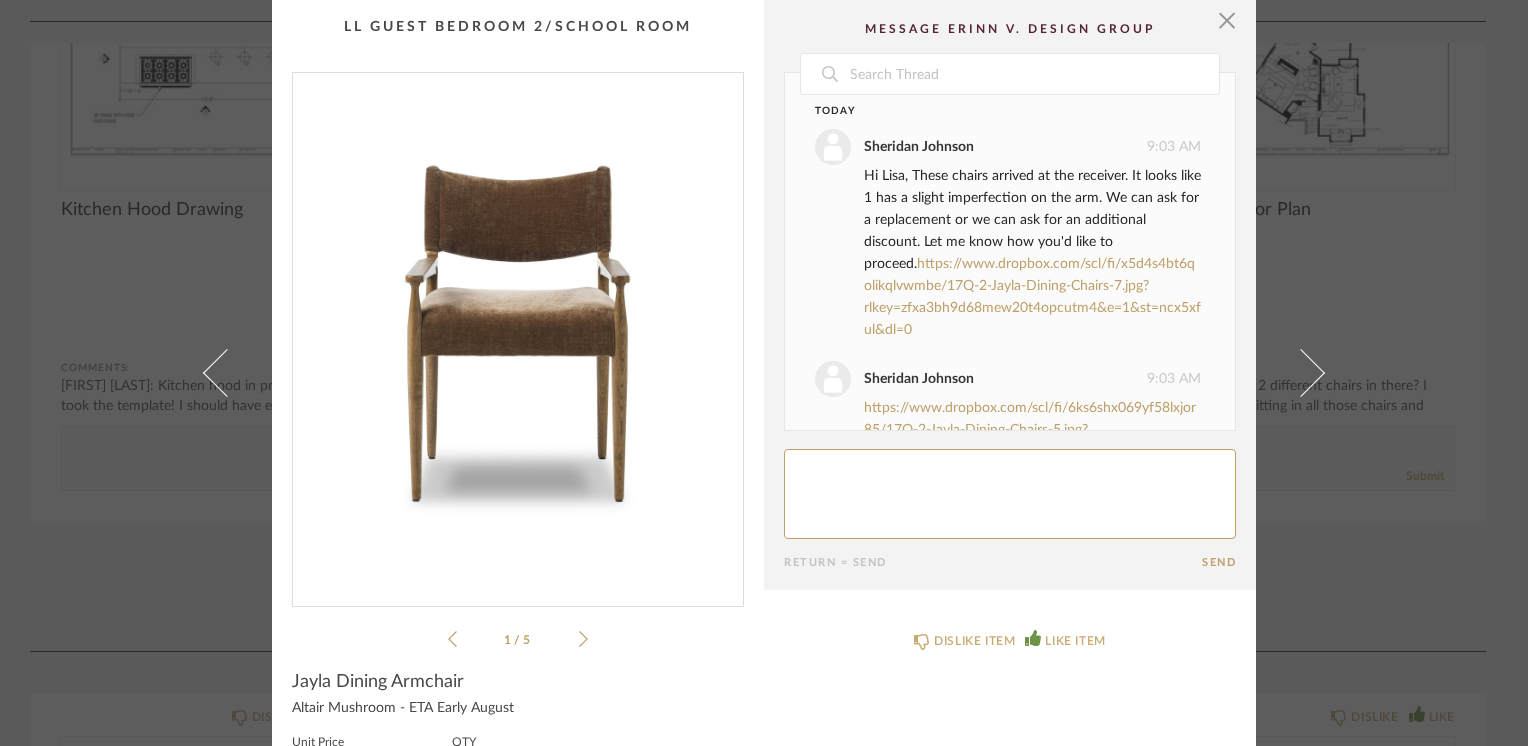 scroll, scrollTop: 648, scrollLeft: 0, axis: vertical 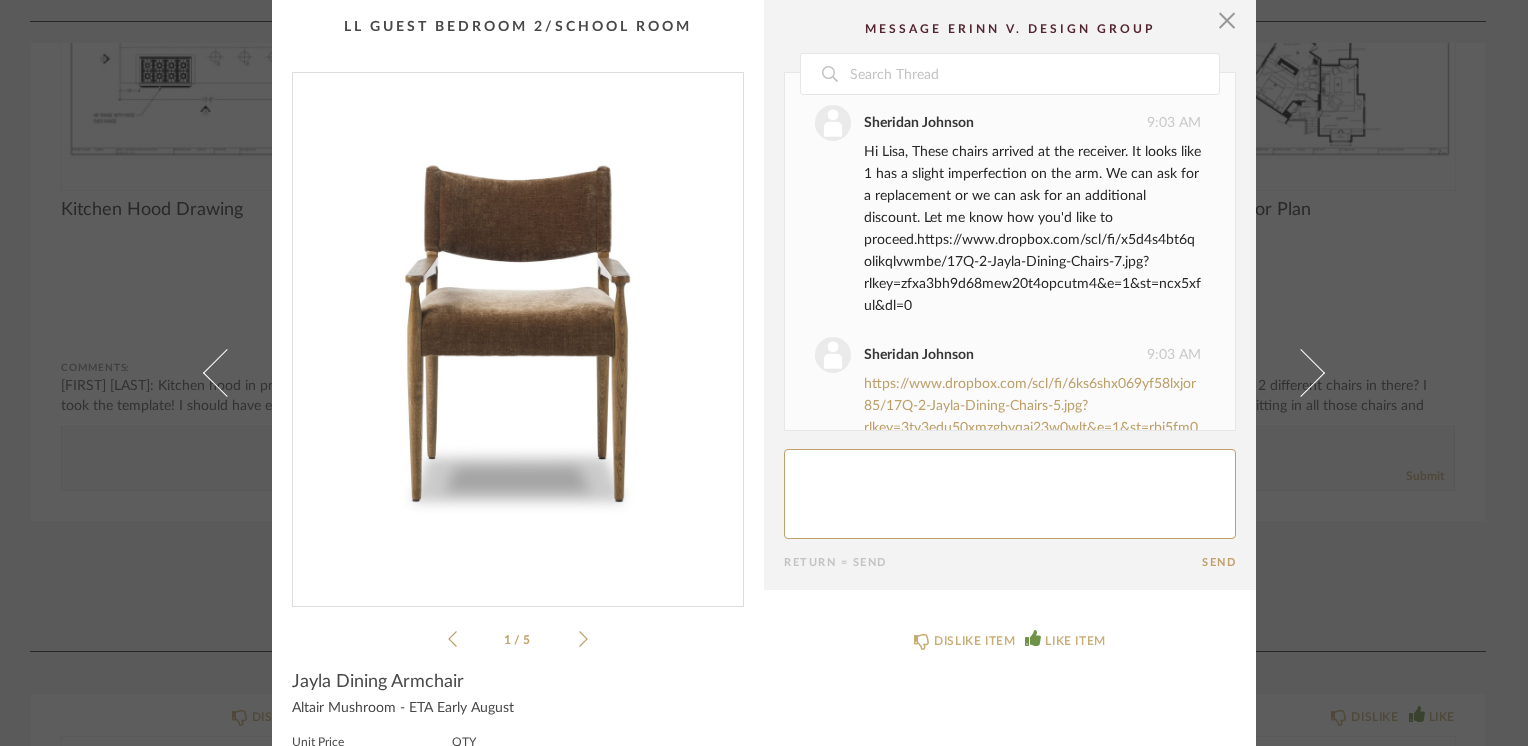 click on "https://www.dropbox.com/scl/fi/x5d4s4bt6qolikqlvwmbe/17Q-2-Jayla-Dining-Chairs-7.jpg?rlkey=zfxa3bh9d68mew20t4opcutm4&e=1&st=ncx5xful&dl=0" at bounding box center [1032, 273] 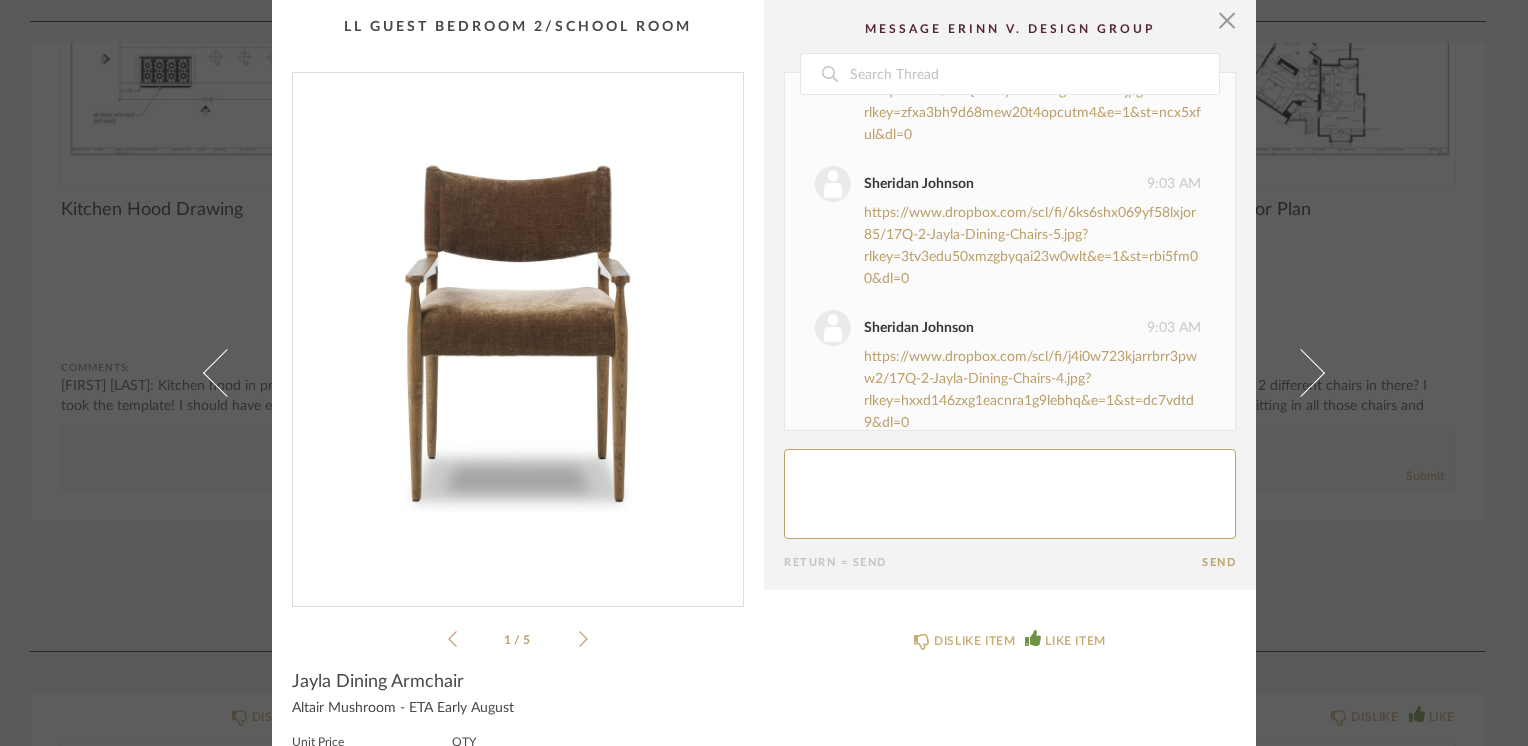 scroll, scrollTop: 848, scrollLeft: 0, axis: vertical 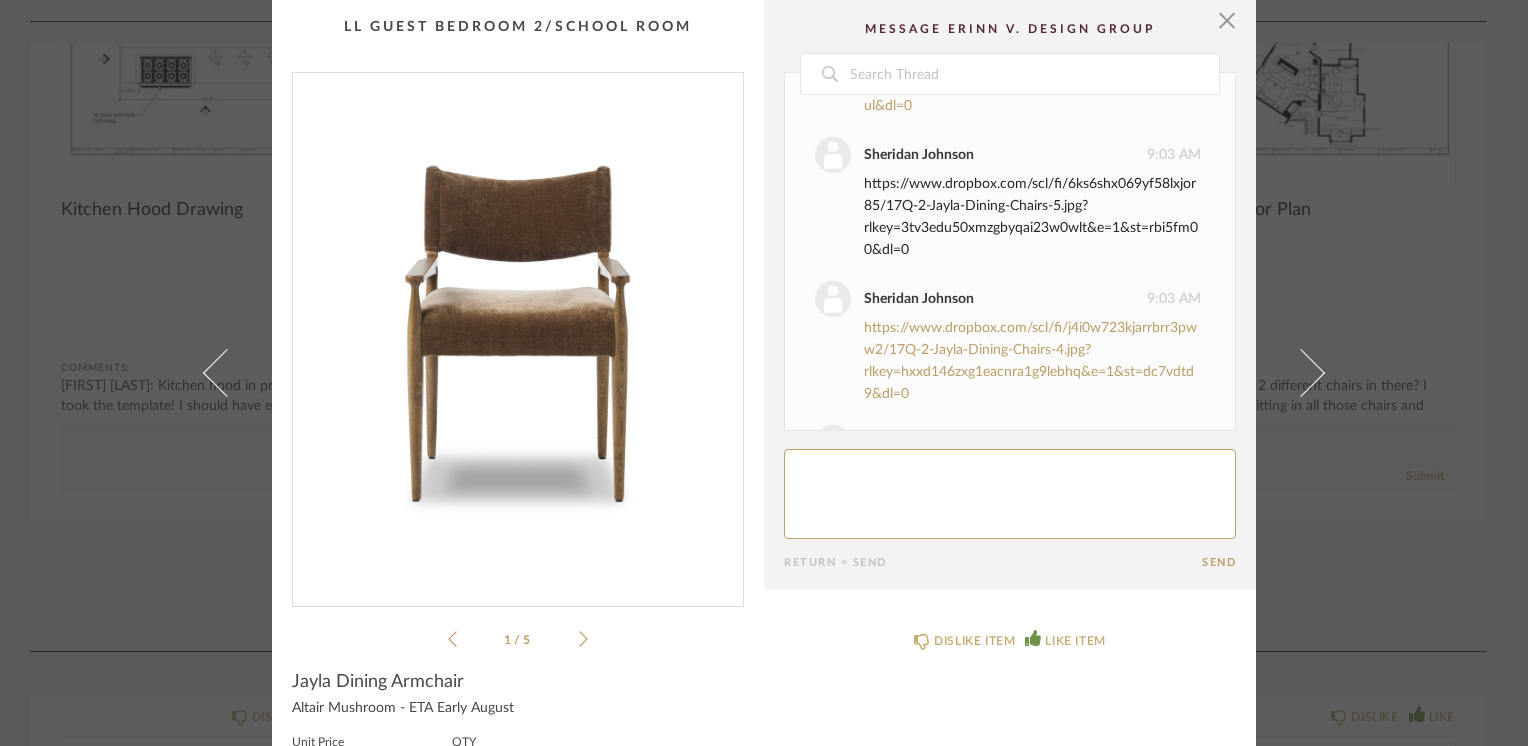 click on "https://www.dropbox.com/scl/fi/6ks6shx069yf58lxjor85/17Q-2-Jayla-Dining-Chairs-5.jpg?rlkey=3tv3edu50xmzgbyqai23w0wlt&e=1&st=rbi5fm00&dl=0" at bounding box center (1031, 217) 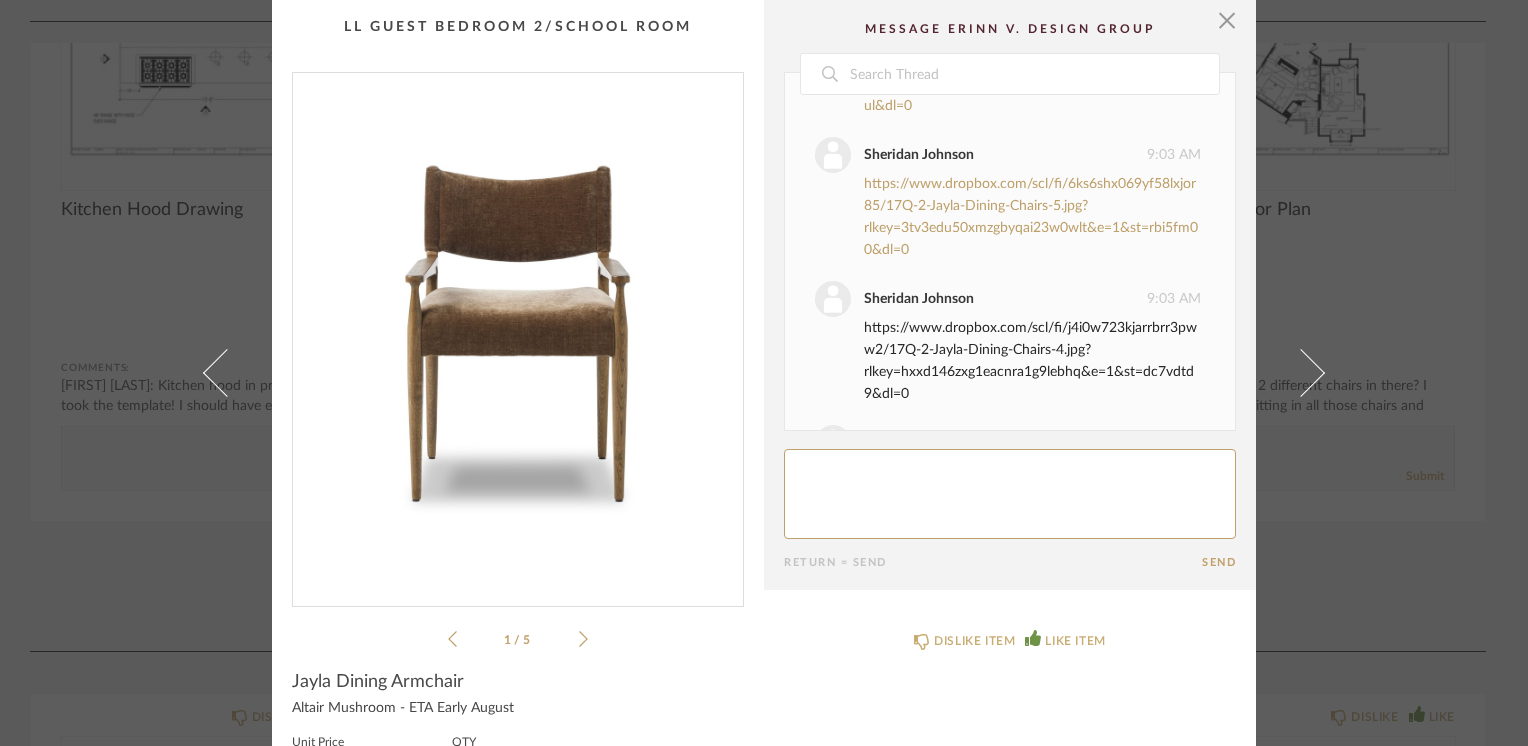 click on "https://www.dropbox.com/scl/fi/j4i0w723kjarrbrr3pww2/17Q-2-Jayla-Dining-Chairs-4.jpg?rlkey=hxxd146zxg1eacnra1g9lebhq&e=1&st=dc7vdtd9&dl=0" at bounding box center [1030, 361] 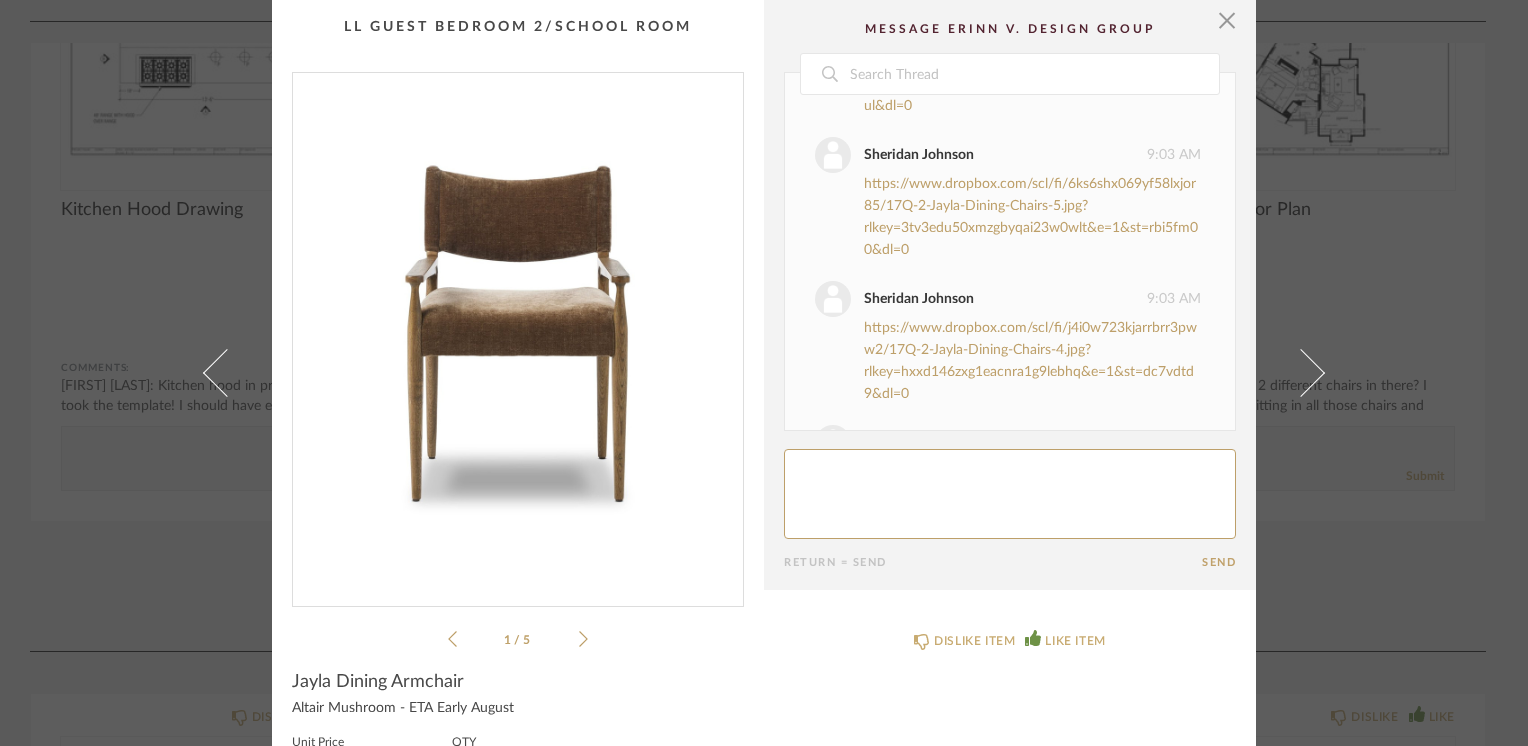 click 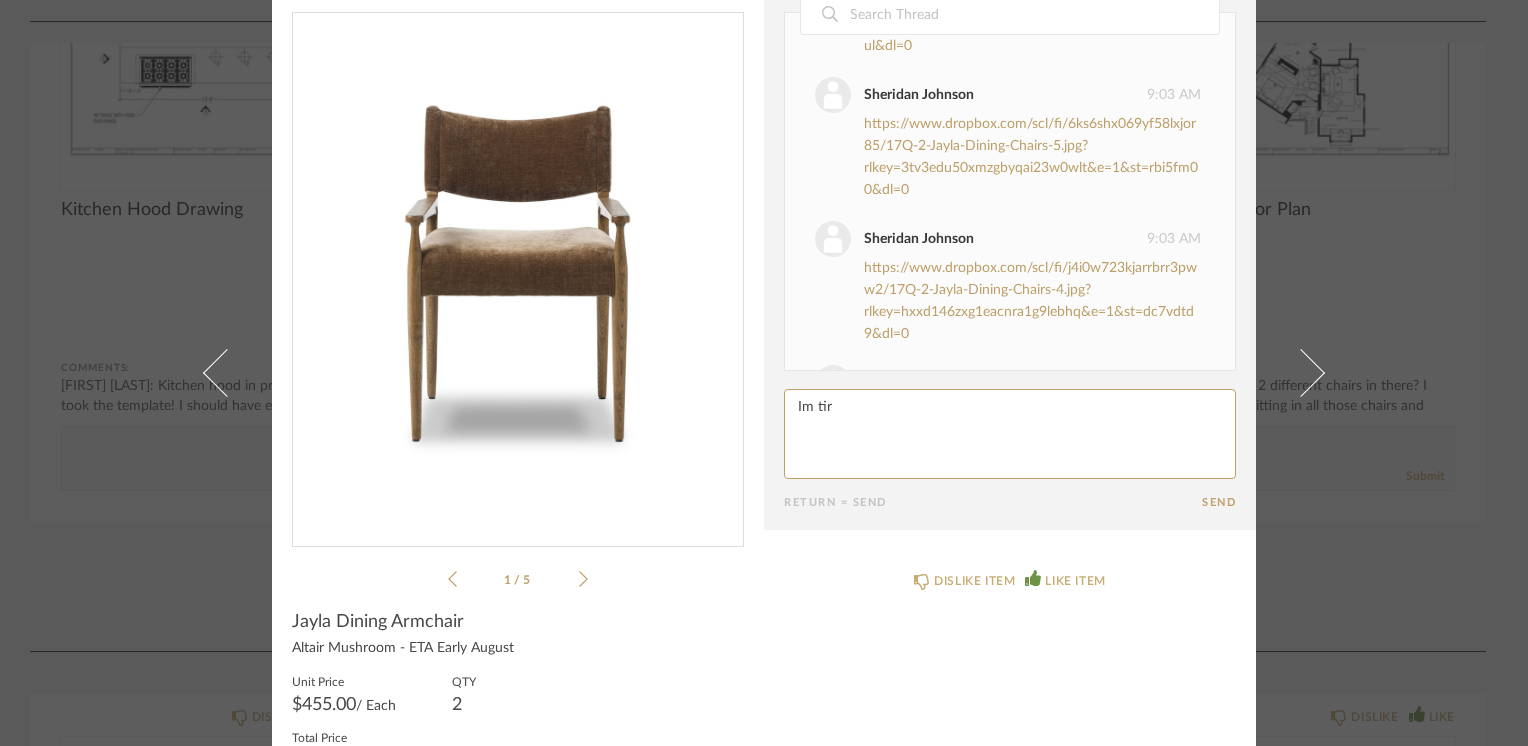 scroll, scrollTop: 0, scrollLeft: 0, axis: both 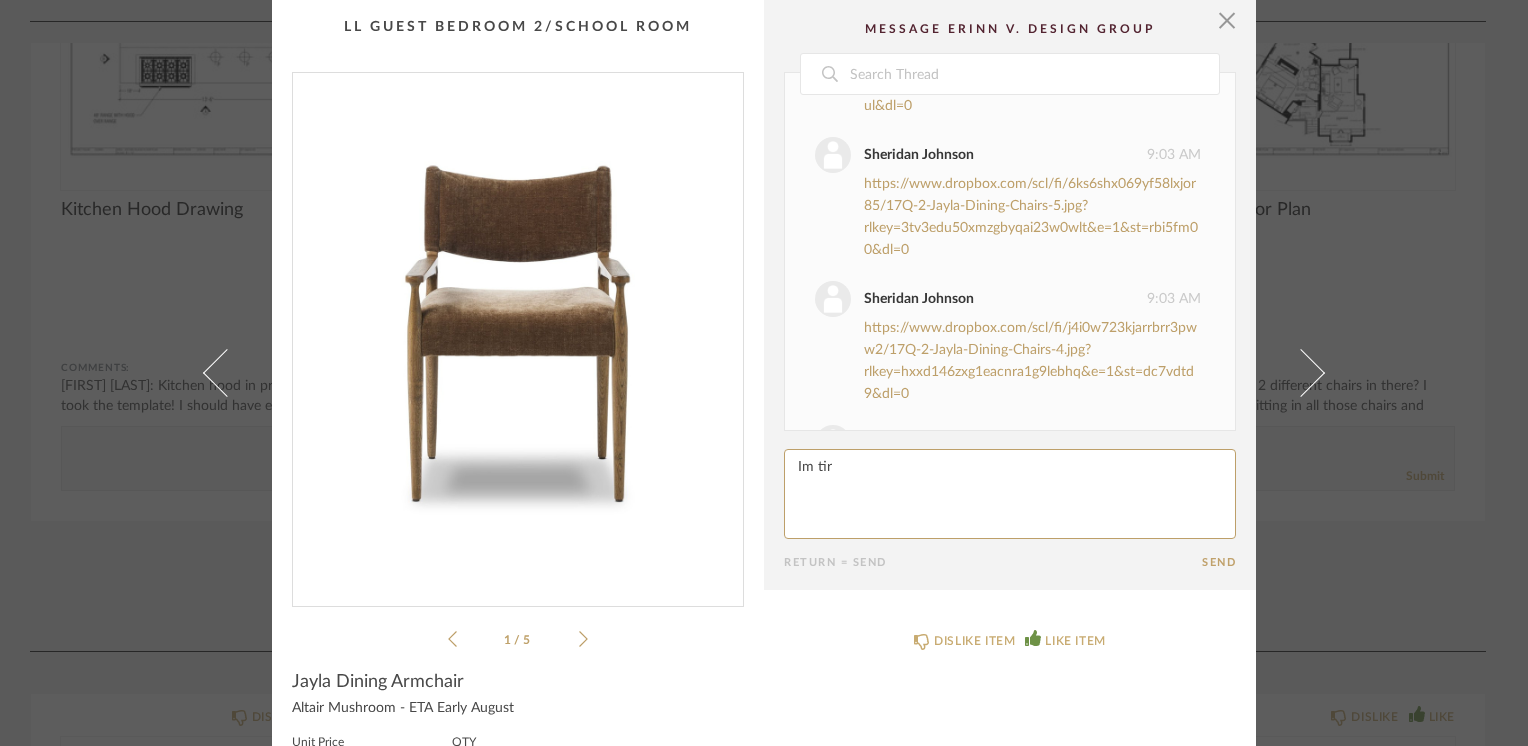 click 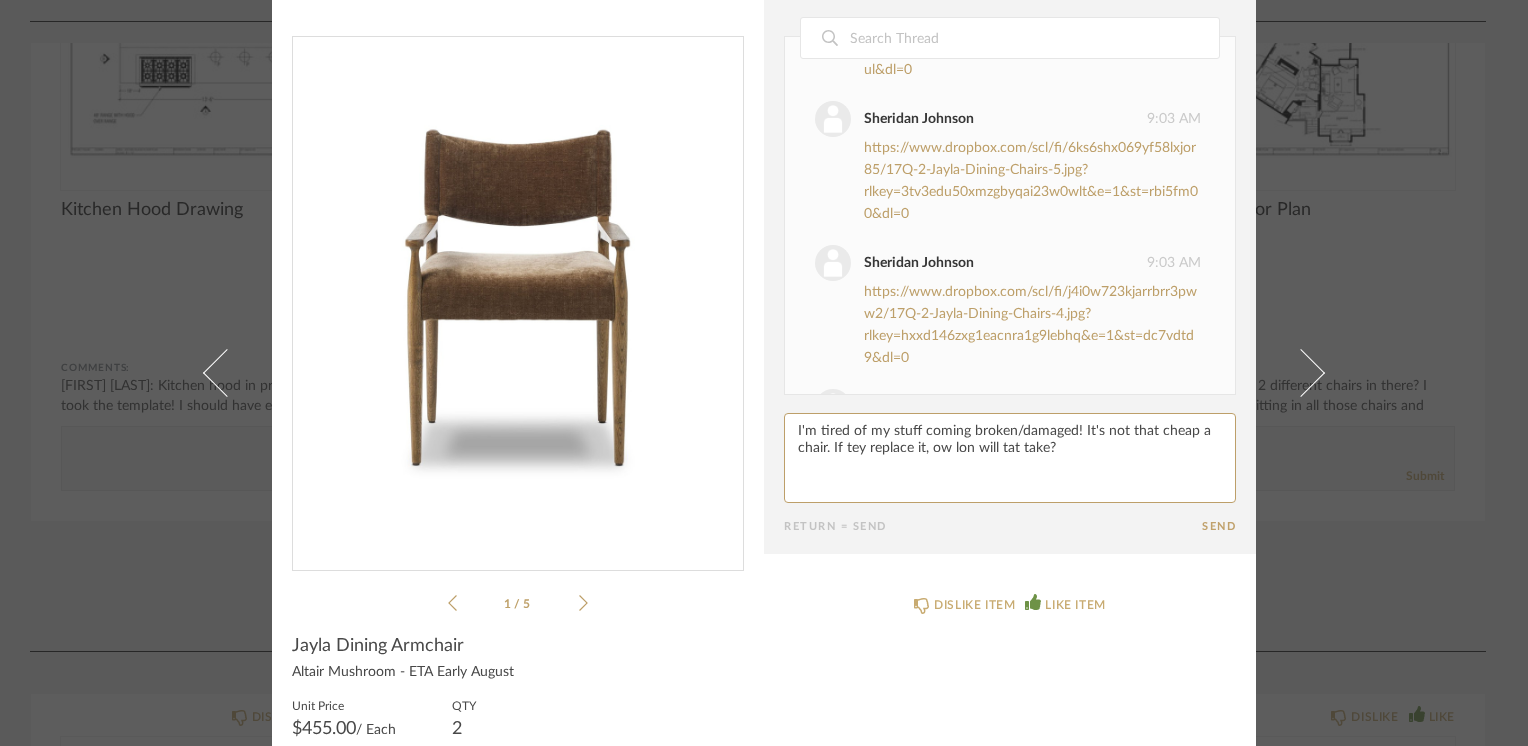 scroll, scrollTop: 0, scrollLeft: 0, axis: both 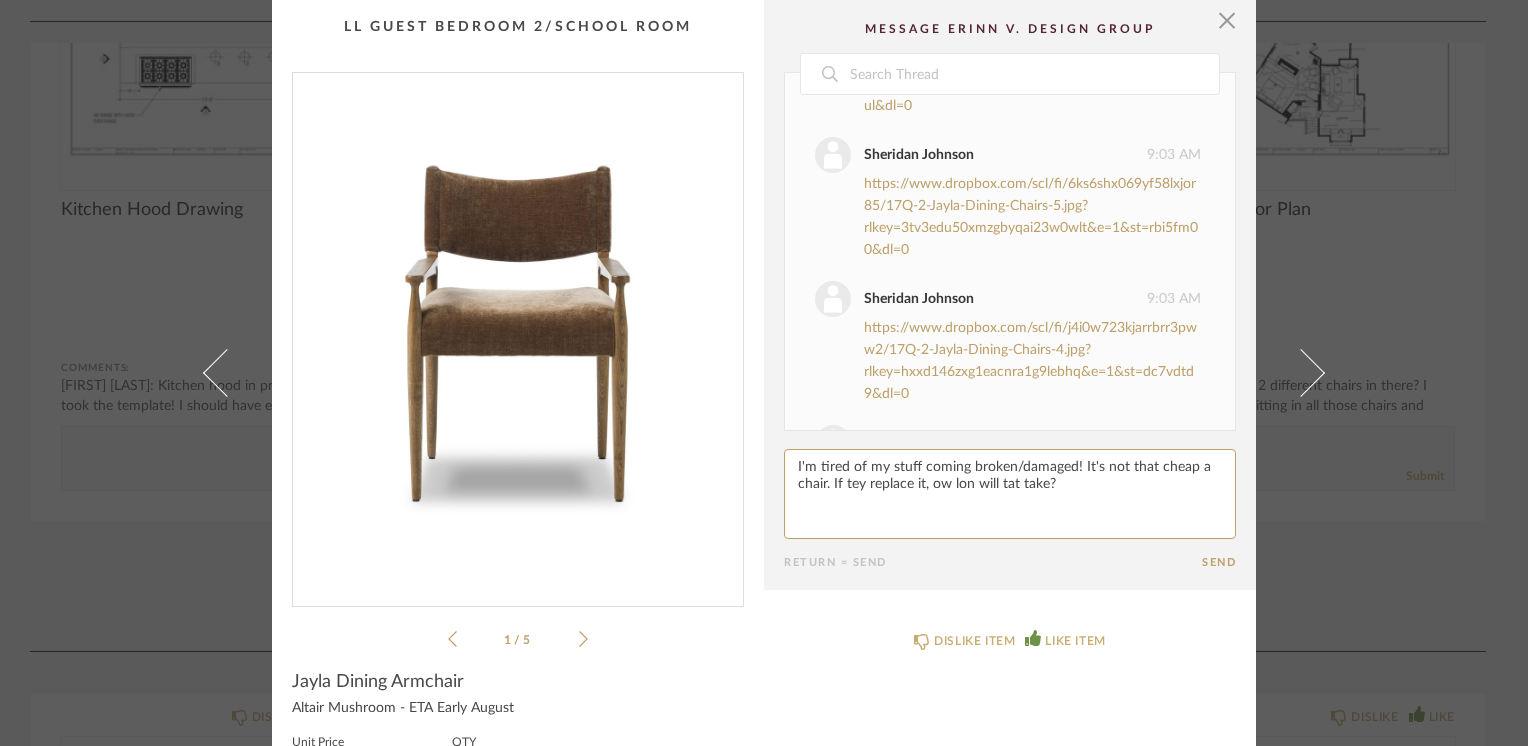 paste on "g" 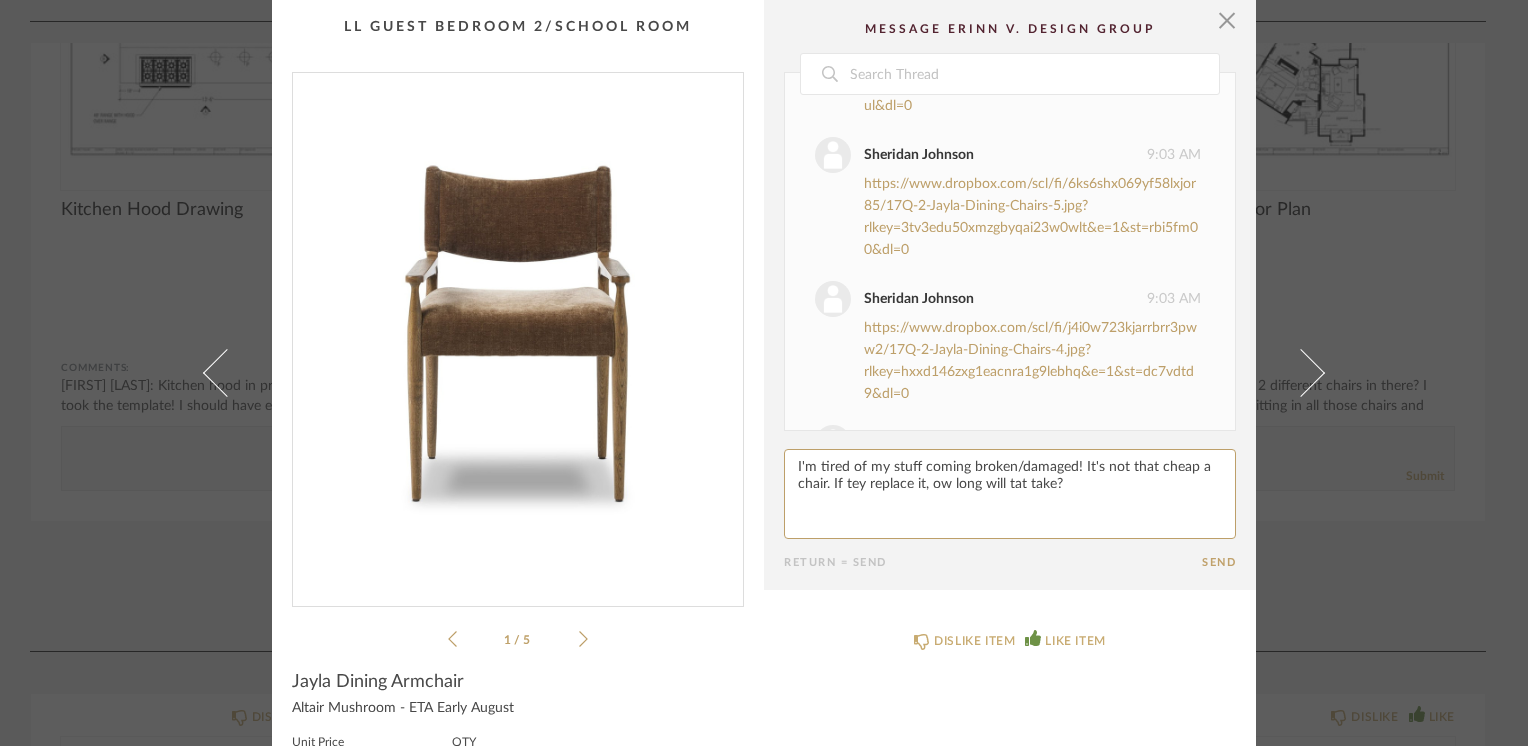 click 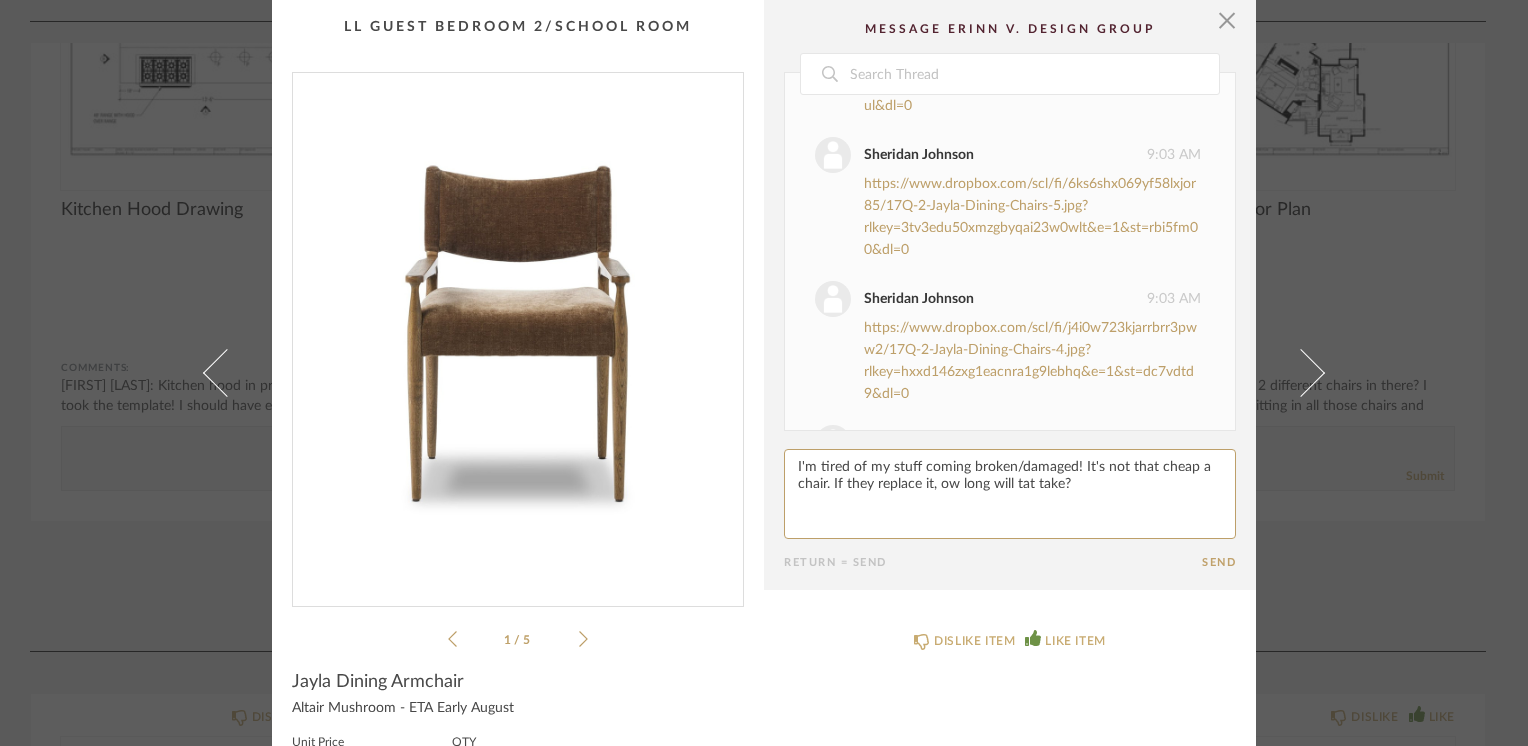 drag, startPoint x: 932, startPoint y: 484, endPoint x: 933, endPoint y: 496, distance: 12.0415945 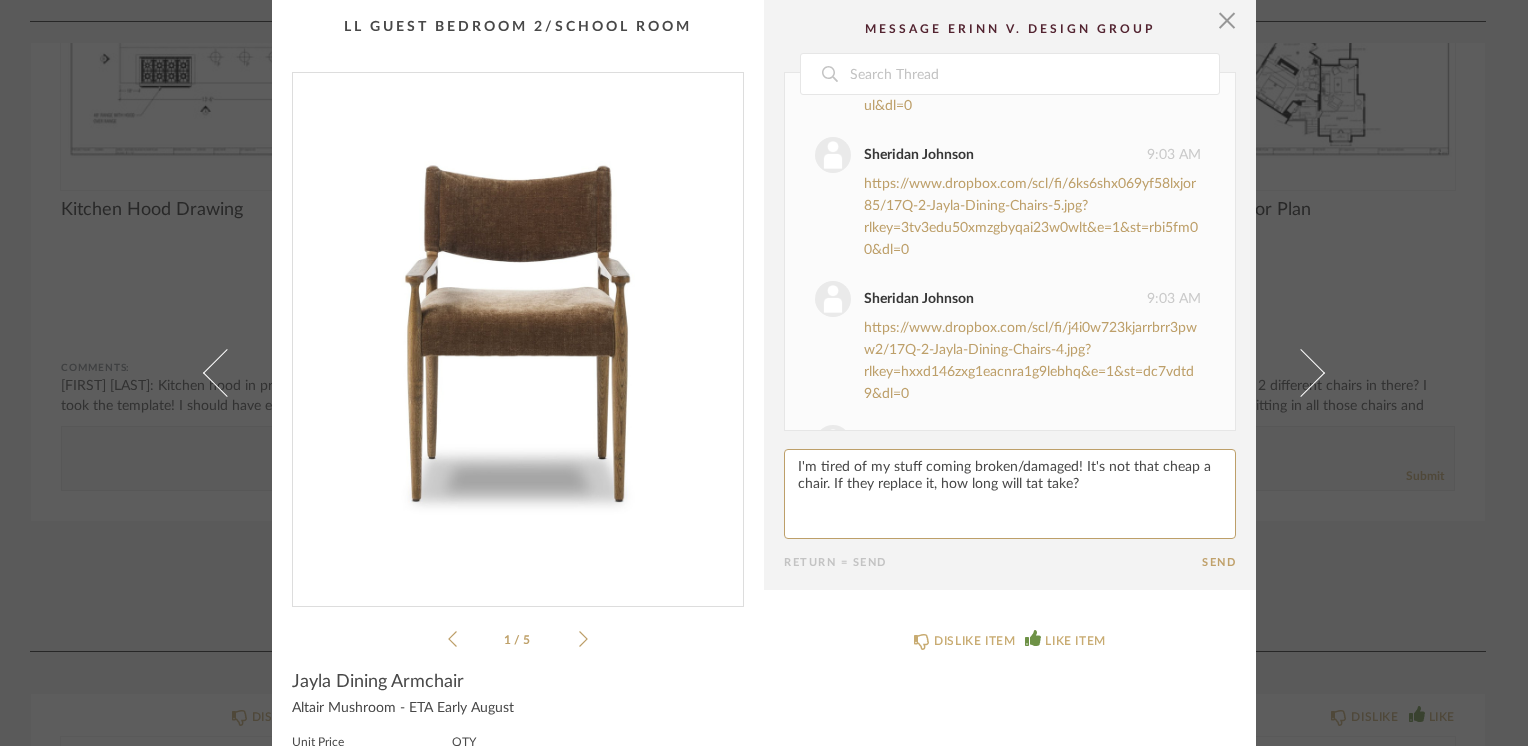 paste on "h" 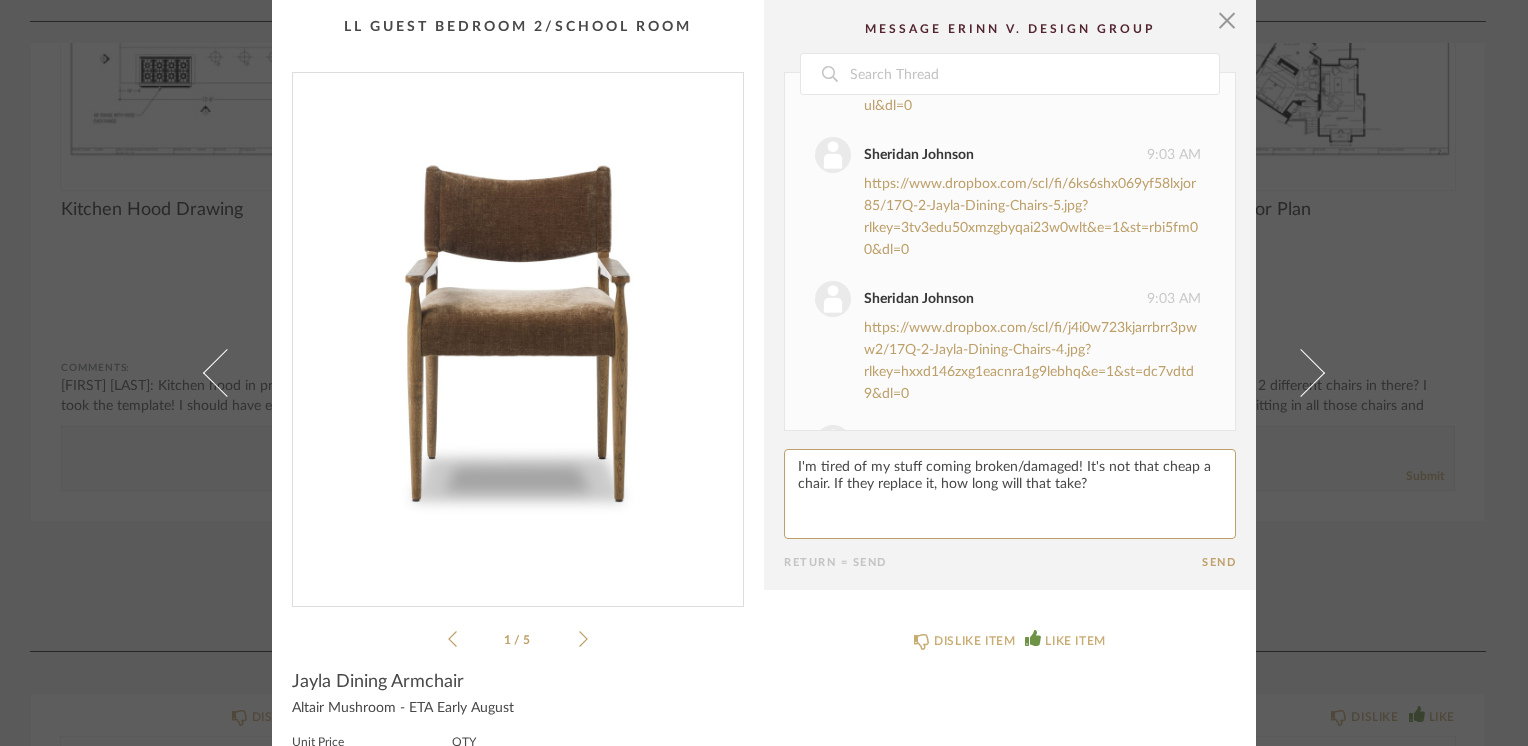 click 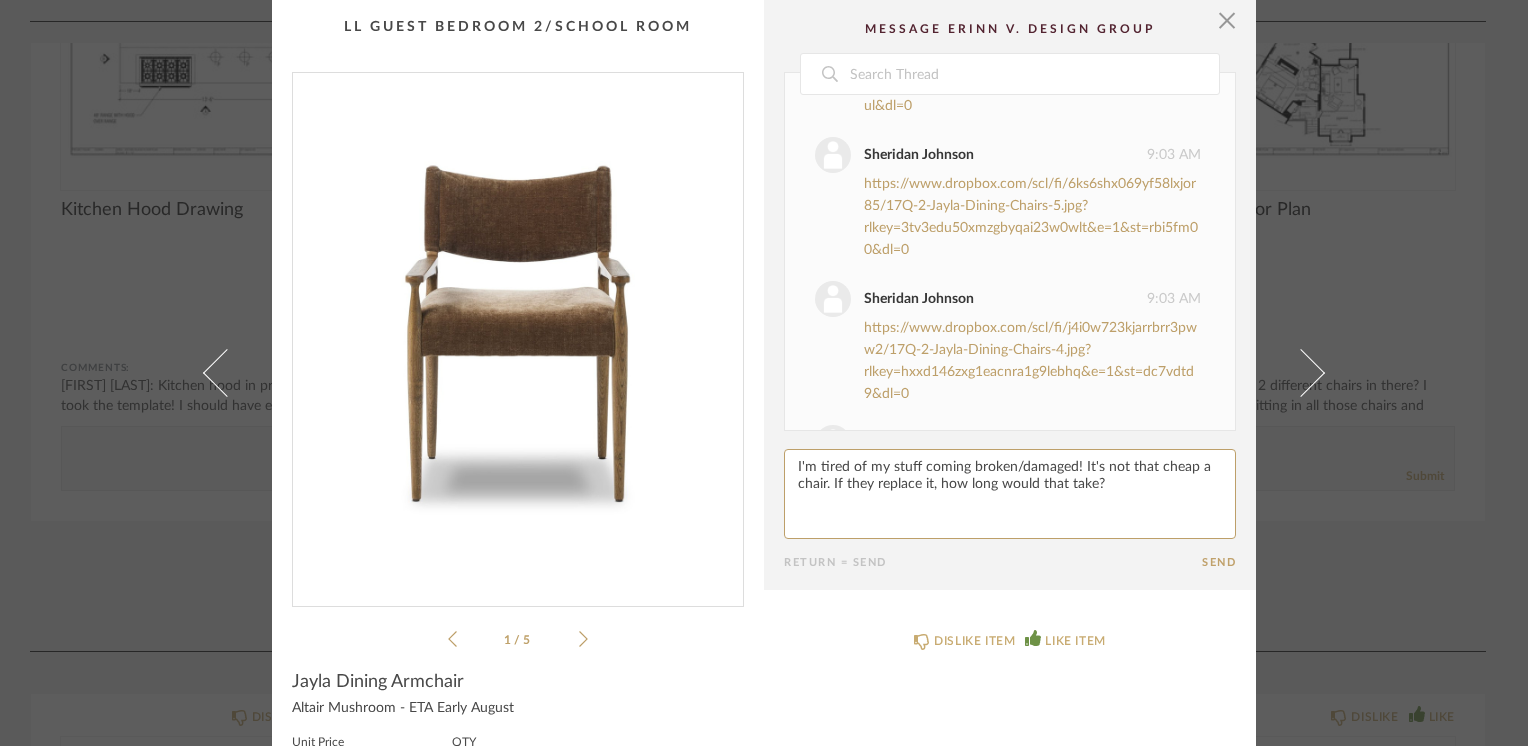 click 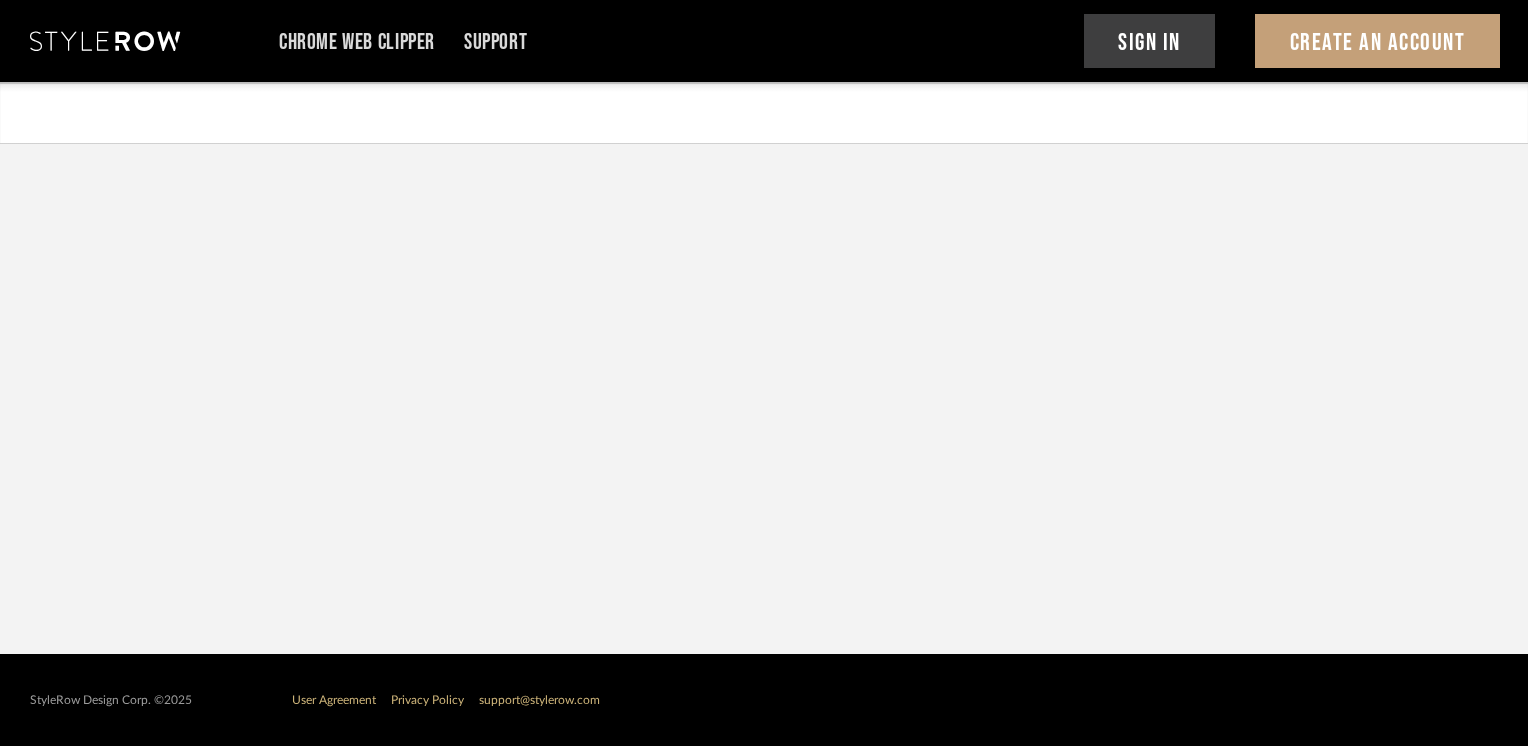 scroll, scrollTop: 0, scrollLeft: 0, axis: both 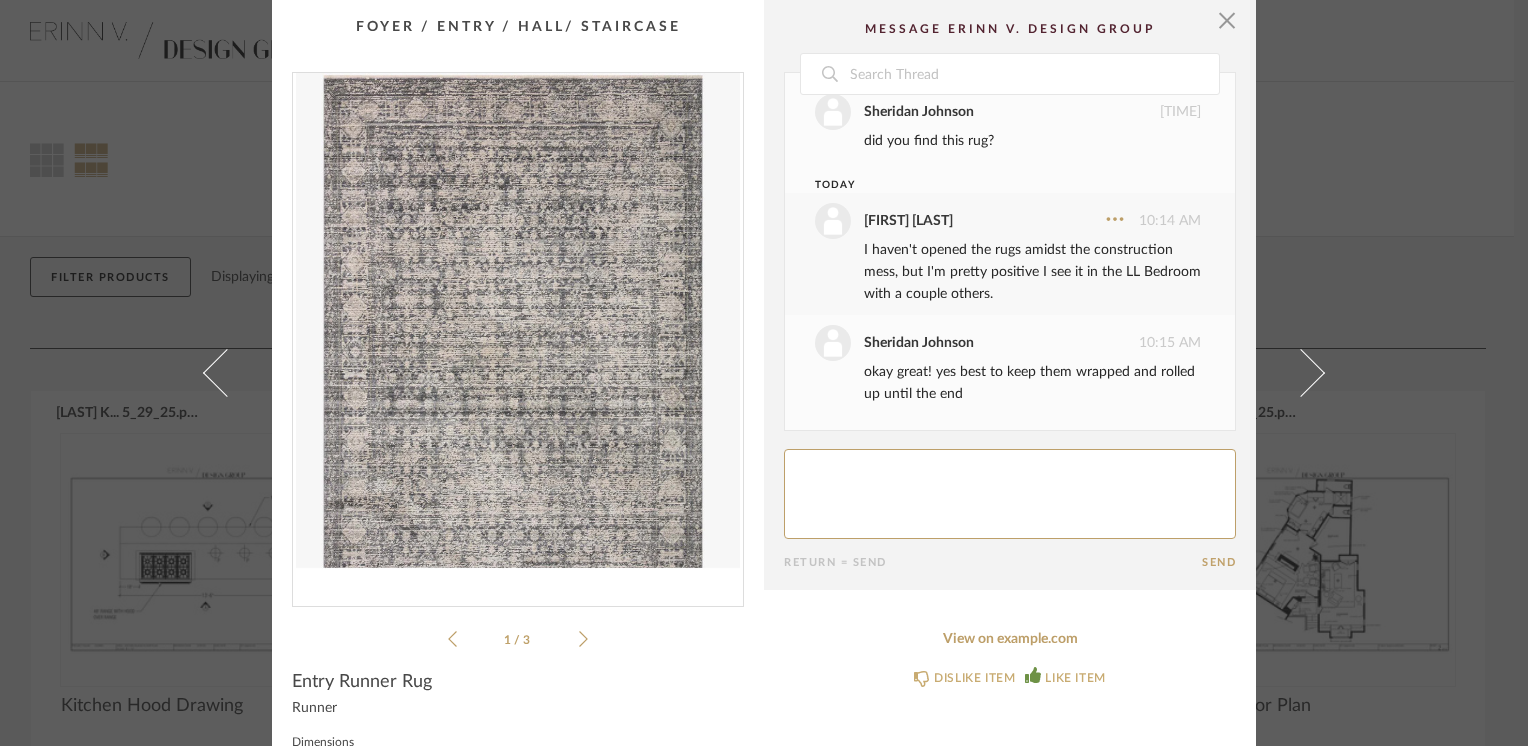 click 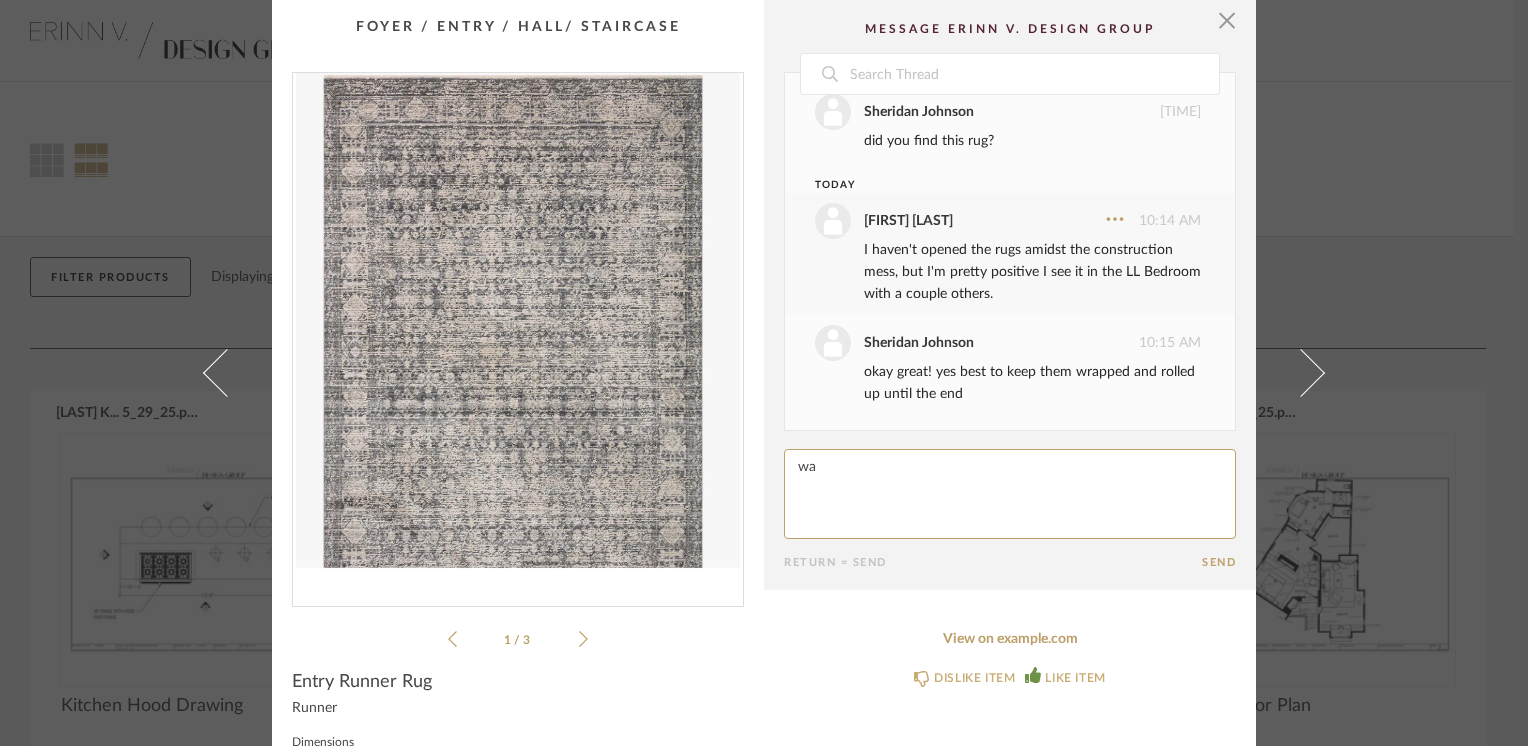 type on "w" 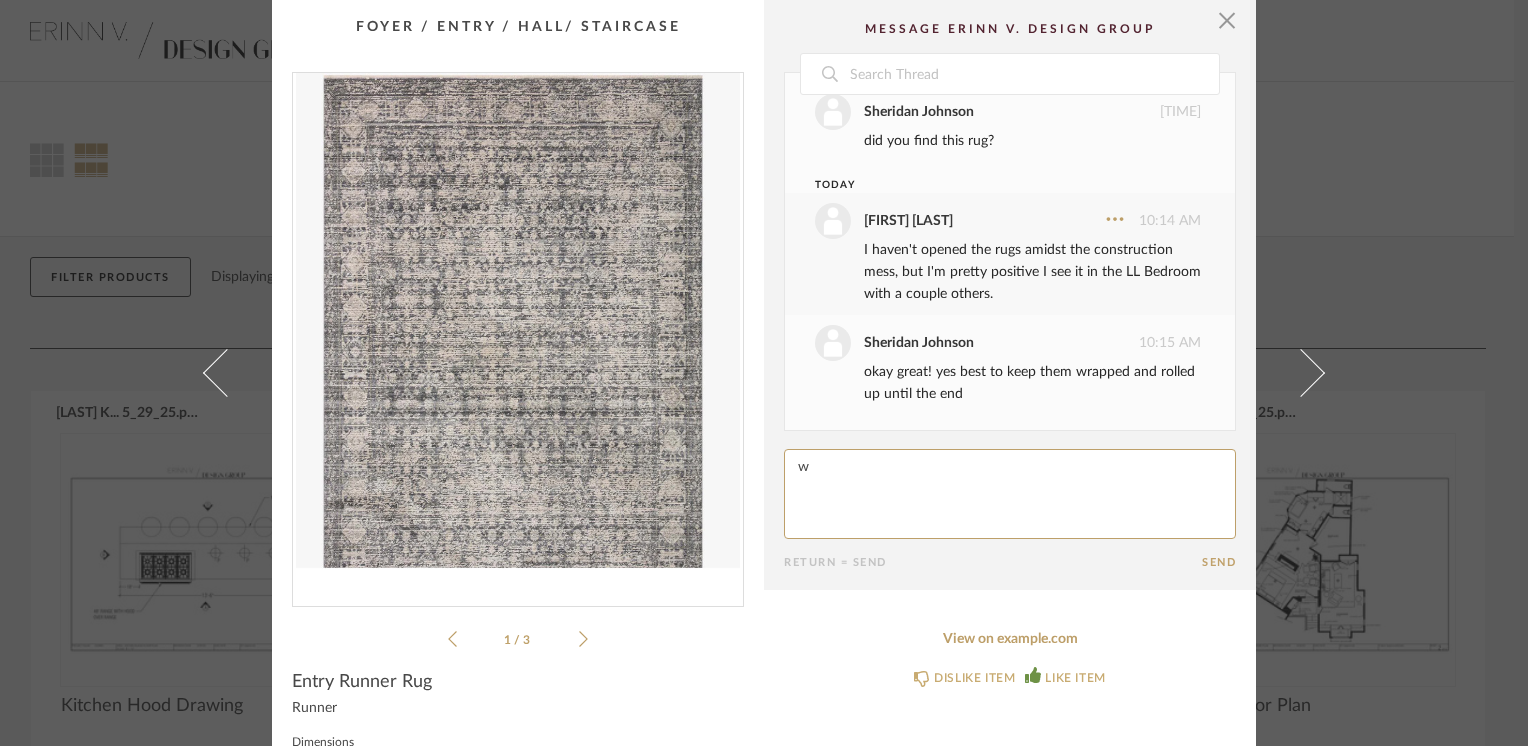 type 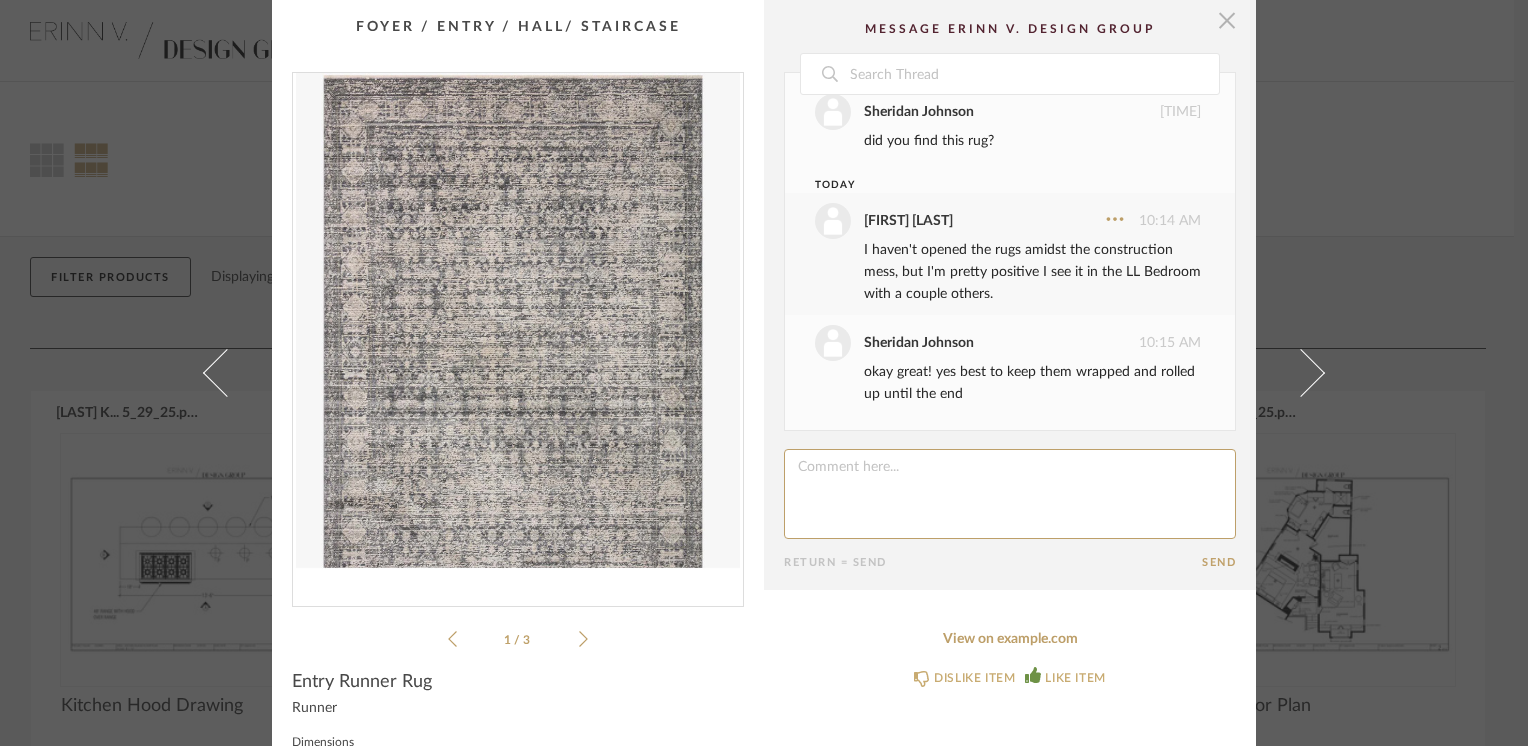 click at bounding box center (1227, 20) 